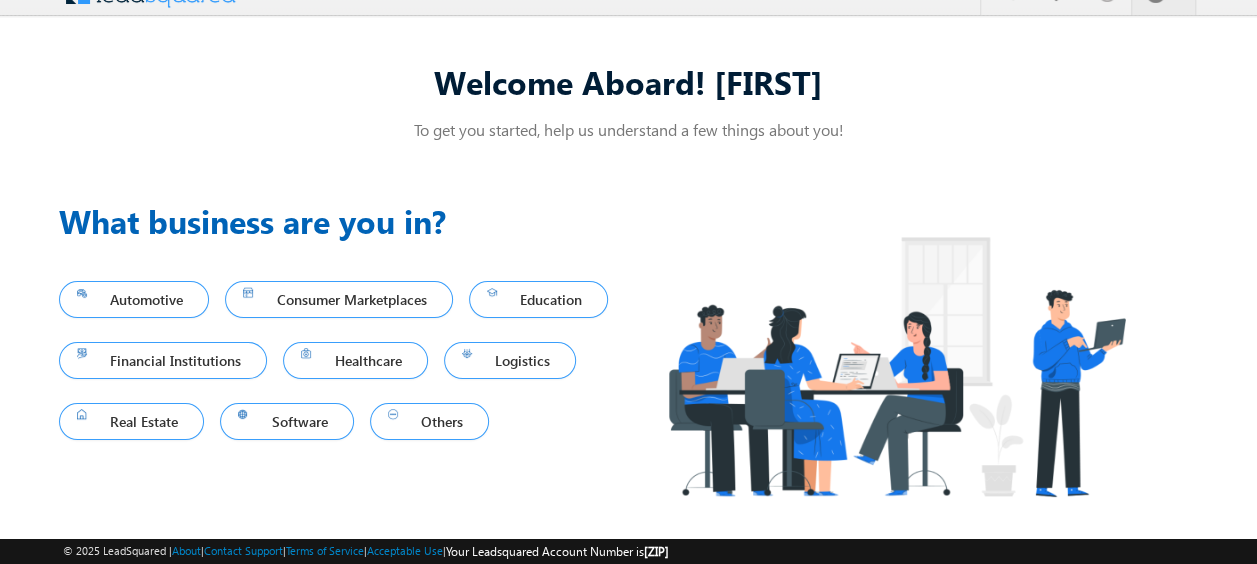 scroll, scrollTop: 0, scrollLeft: 0, axis: both 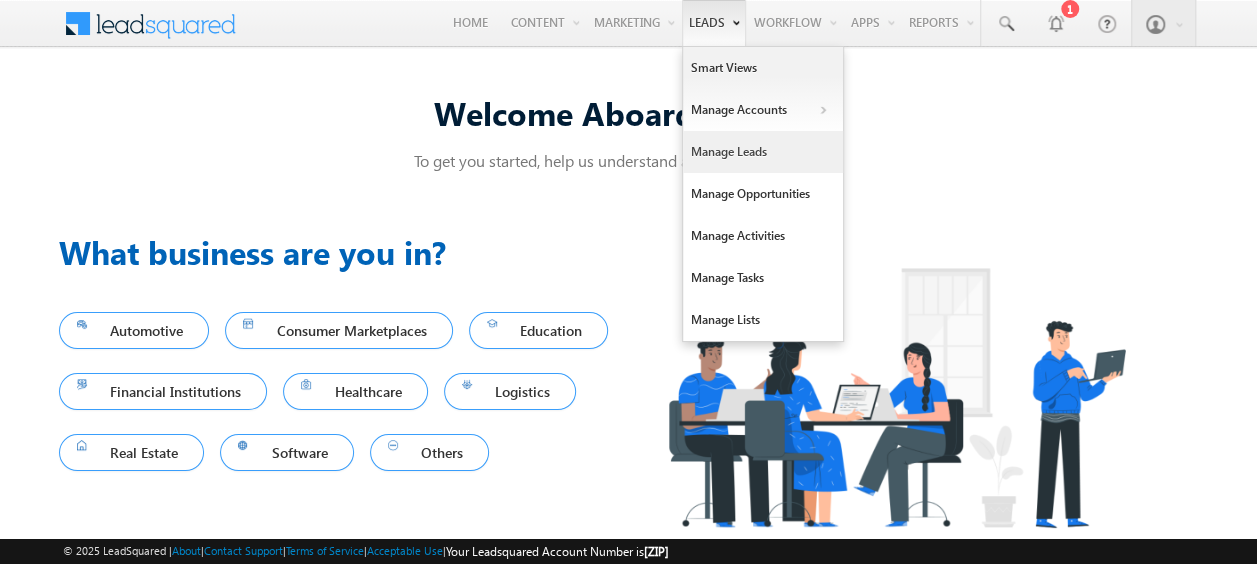 click on "Manage Leads" at bounding box center [763, 152] 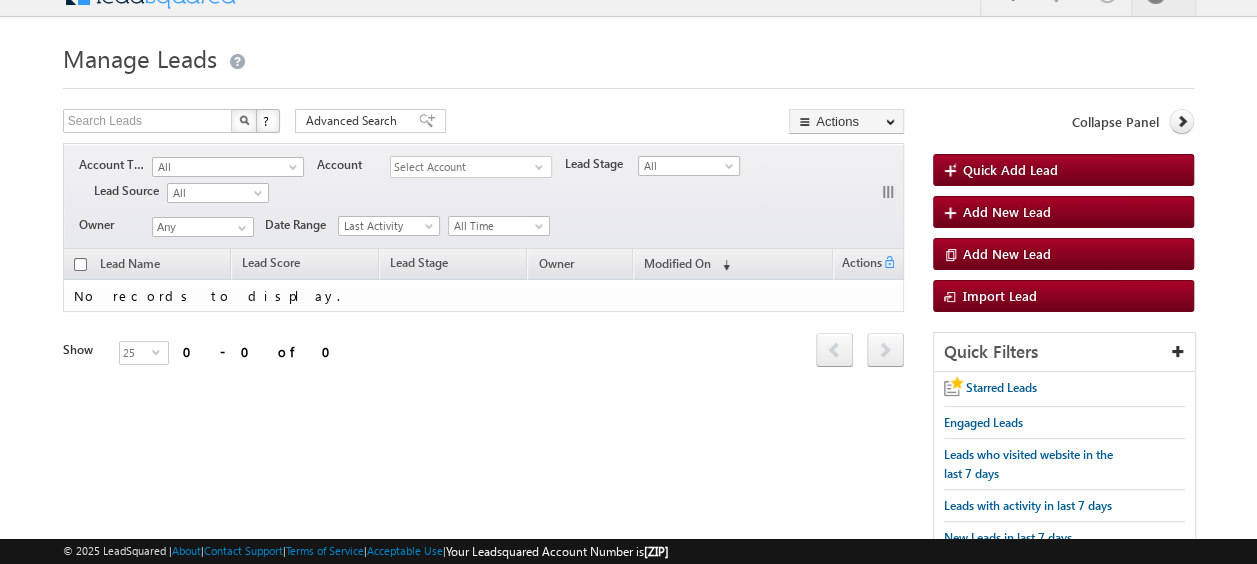 scroll, scrollTop: 0, scrollLeft: 0, axis: both 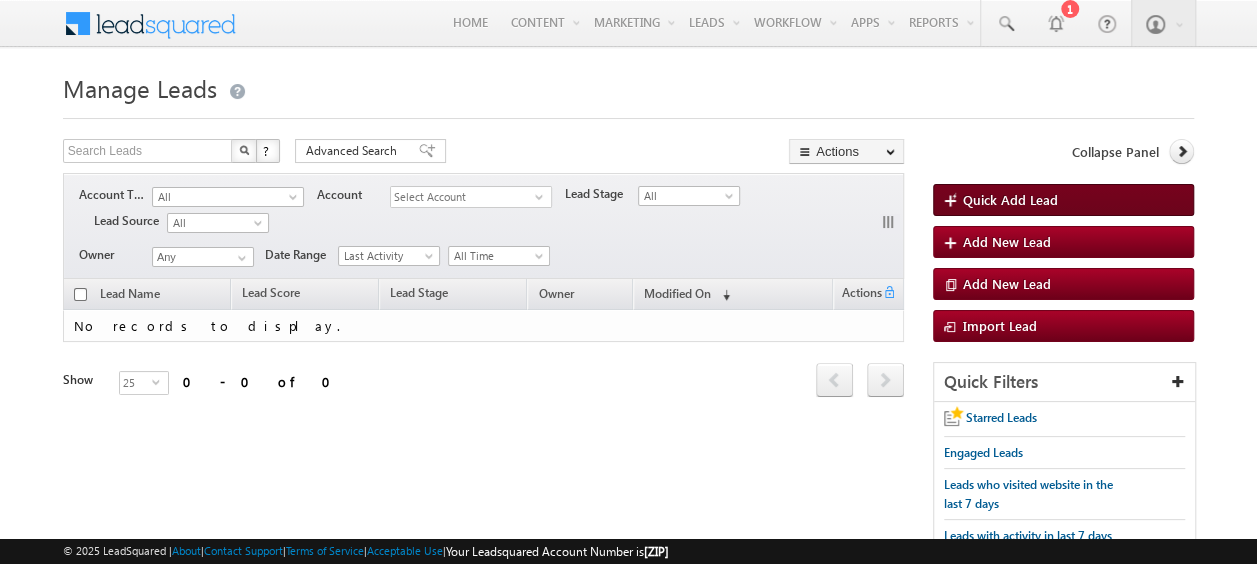 click on "Quick Add Lead" at bounding box center [1010, 199] 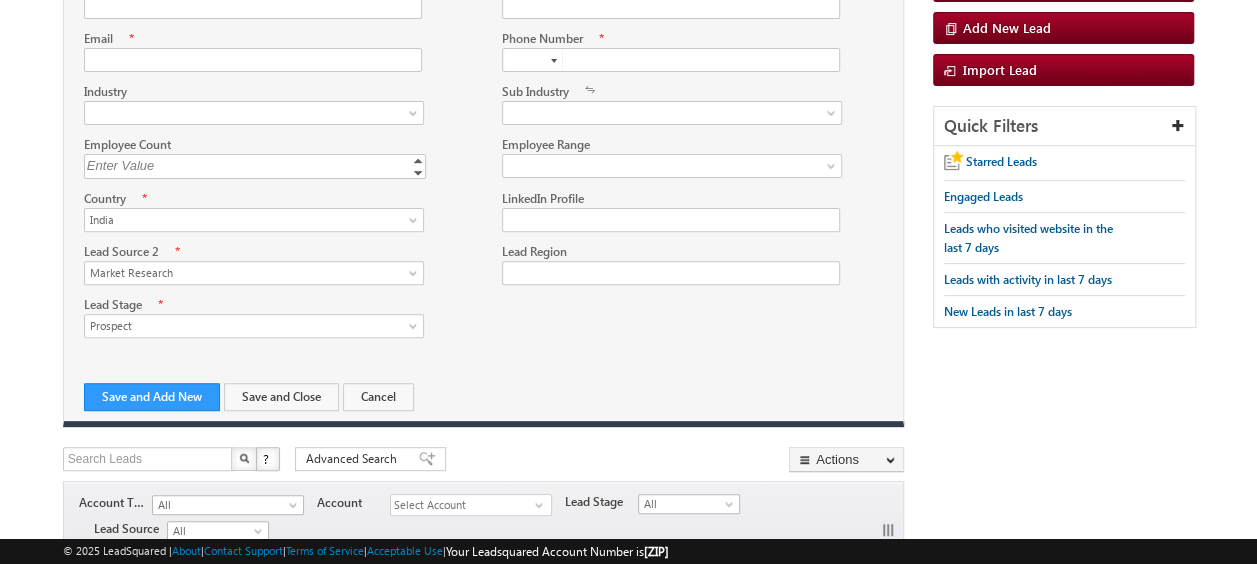 scroll, scrollTop: 0, scrollLeft: 0, axis: both 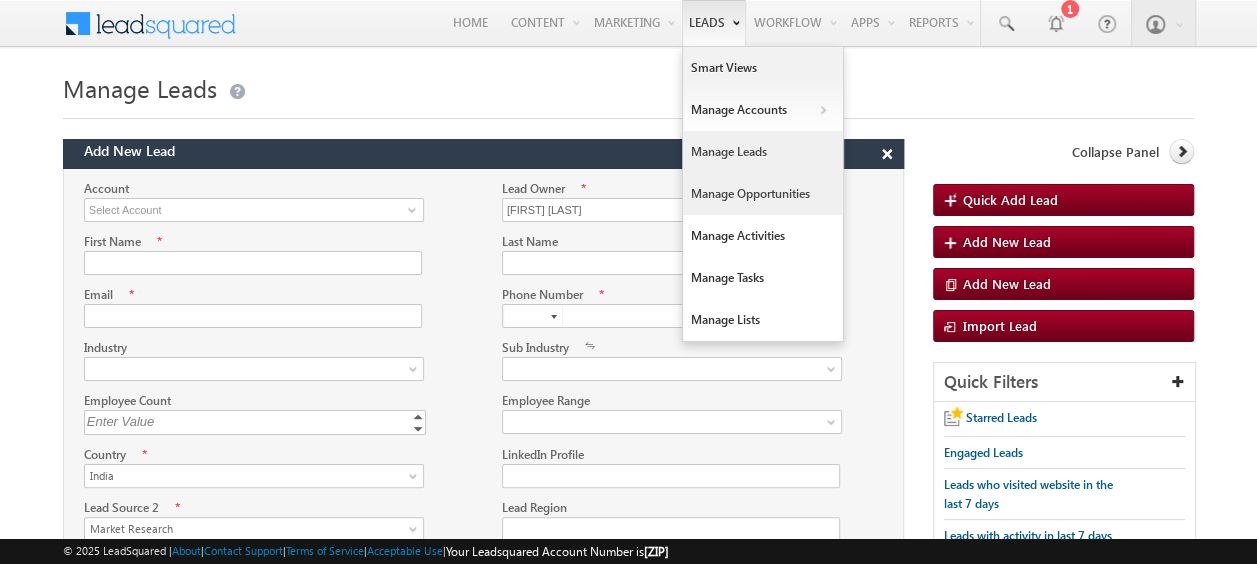 click on "Manage Opportunities" at bounding box center [763, 194] 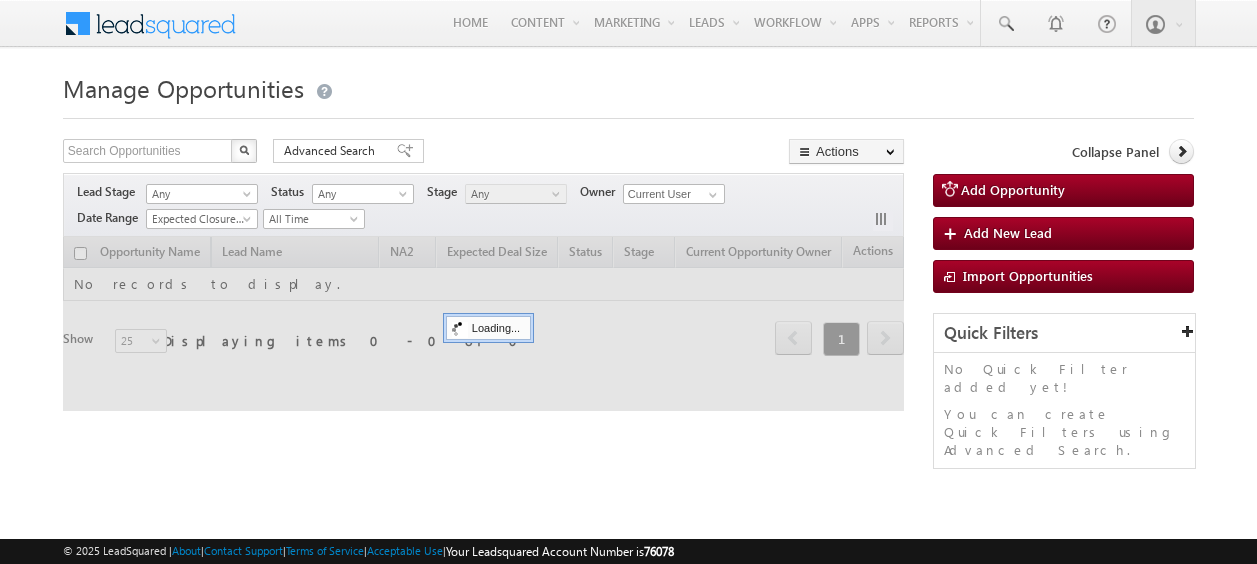 scroll, scrollTop: 0, scrollLeft: 0, axis: both 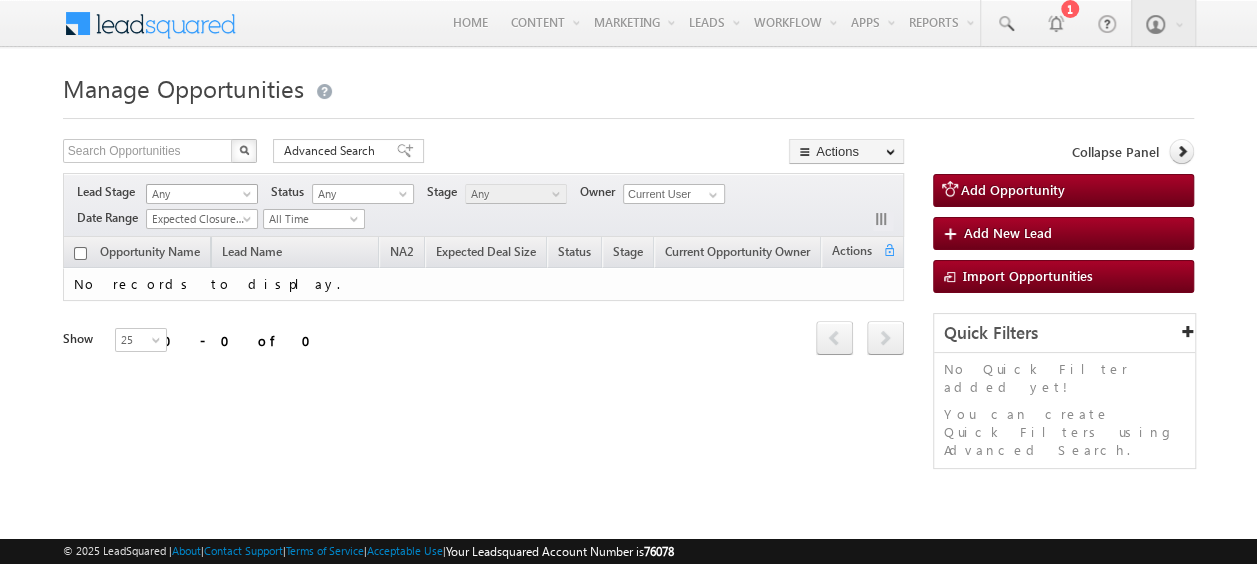 click at bounding box center (249, 198) 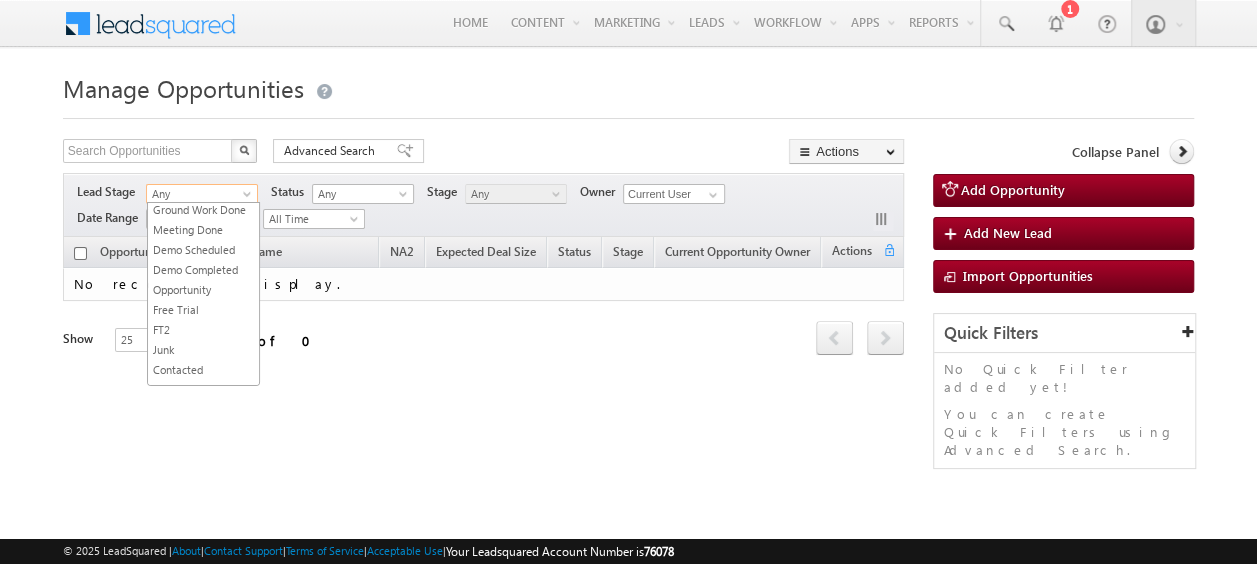 scroll, scrollTop: 57, scrollLeft: 0, axis: vertical 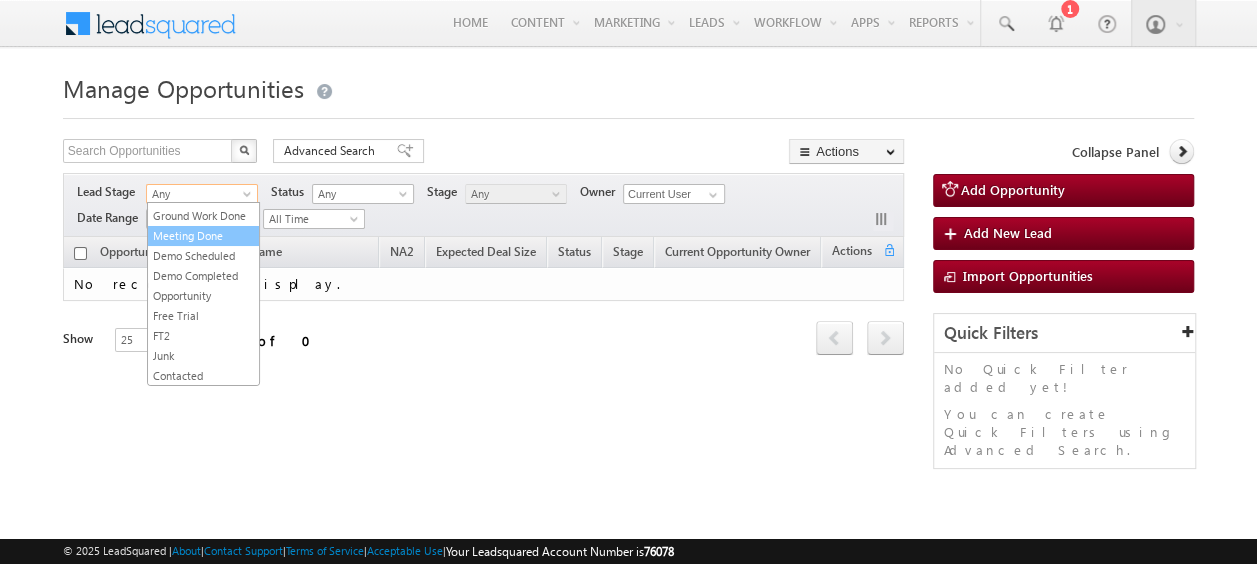 click on "Meeting Done" at bounding box center [203, 236] 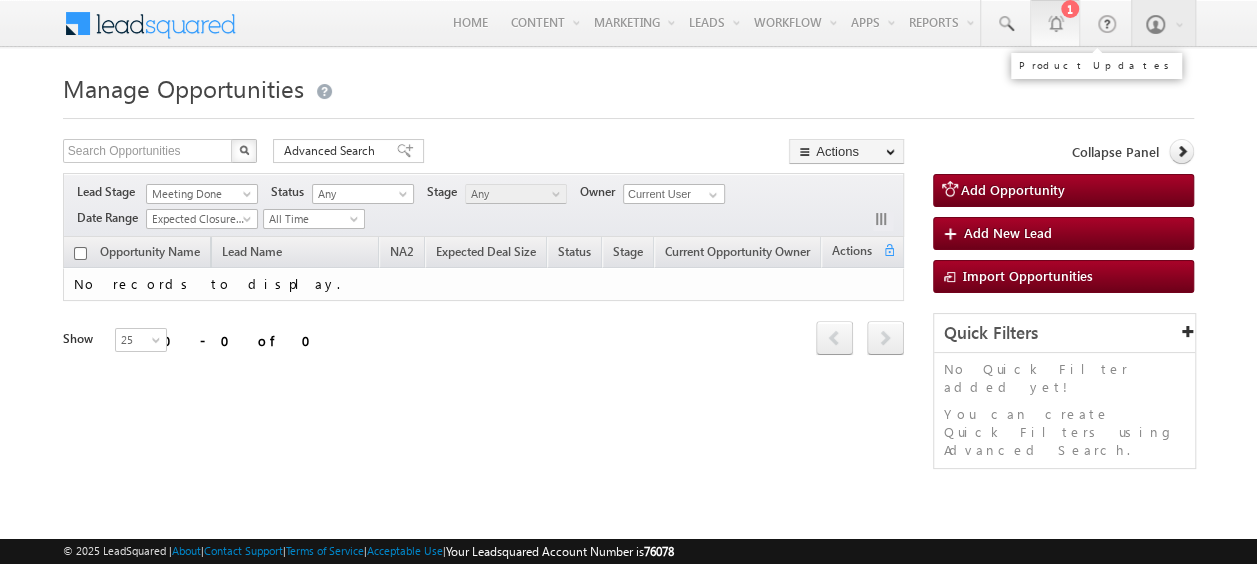 click at bounding box center (1055, 23) 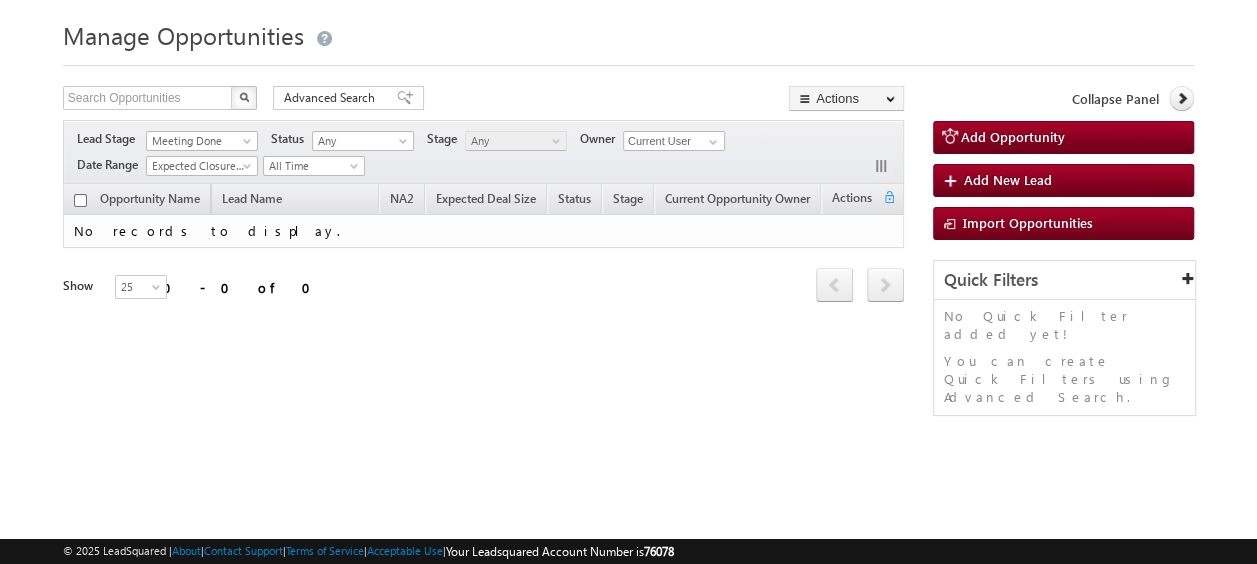 scroll, scrollTop: 0, scrollLeft: 0, axis: both 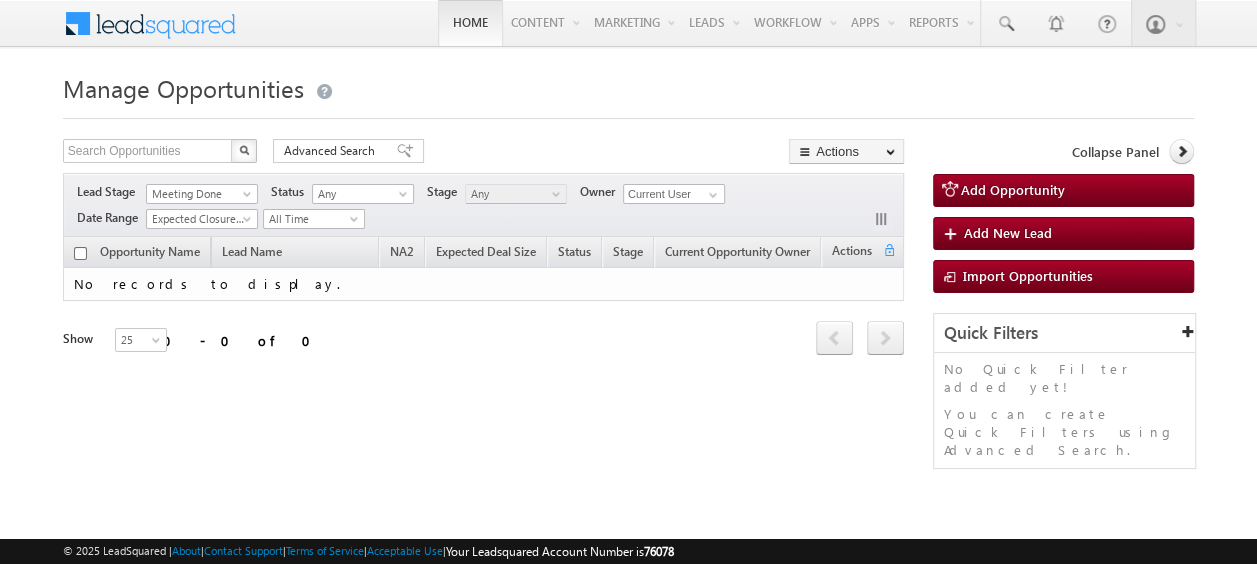 click on "Home" at bounding box center (470, 23) 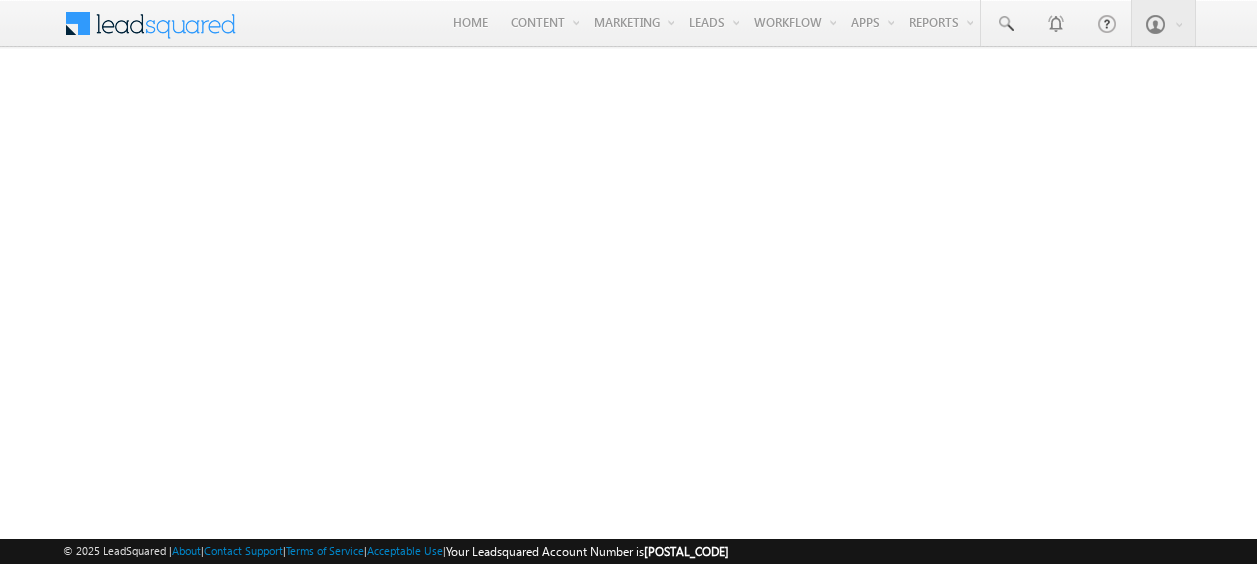 scroll, scrollTop: 0, scrollLeft: 0, axis: both 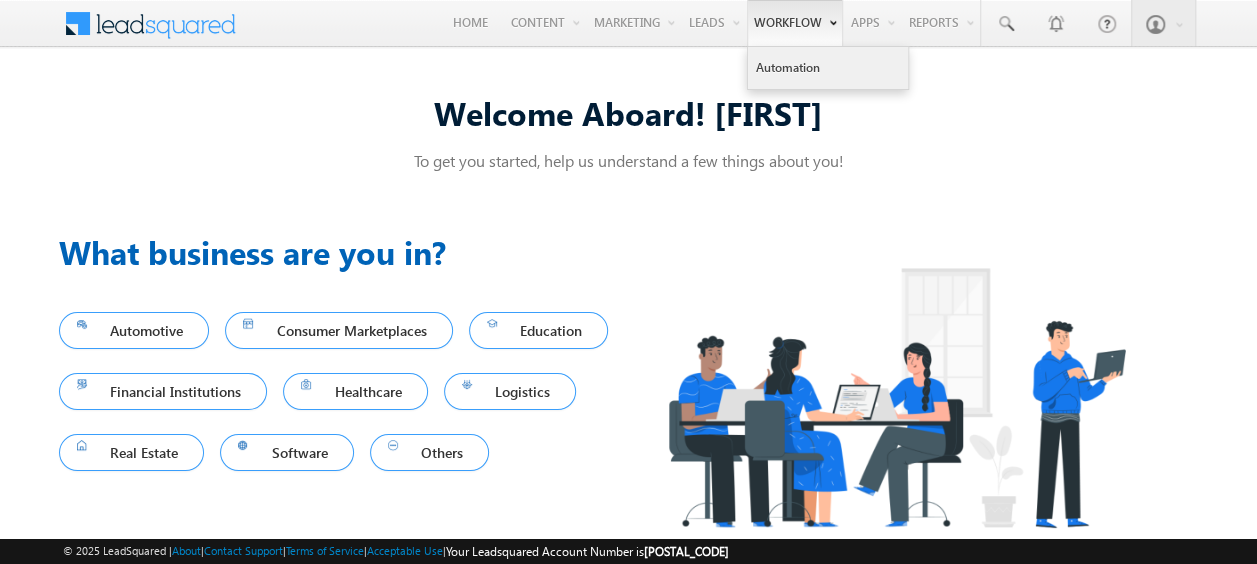 click on "Automation" at bounding box center (828, 68) 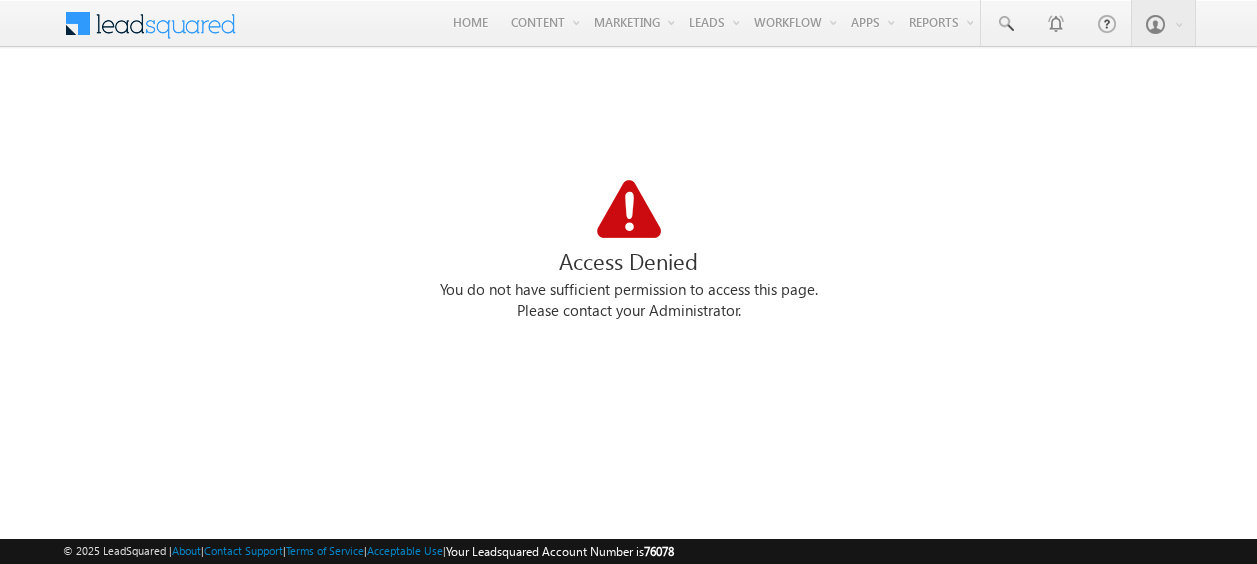 scroll, scrollTop: 0, scrollLeft: 0, axis: both 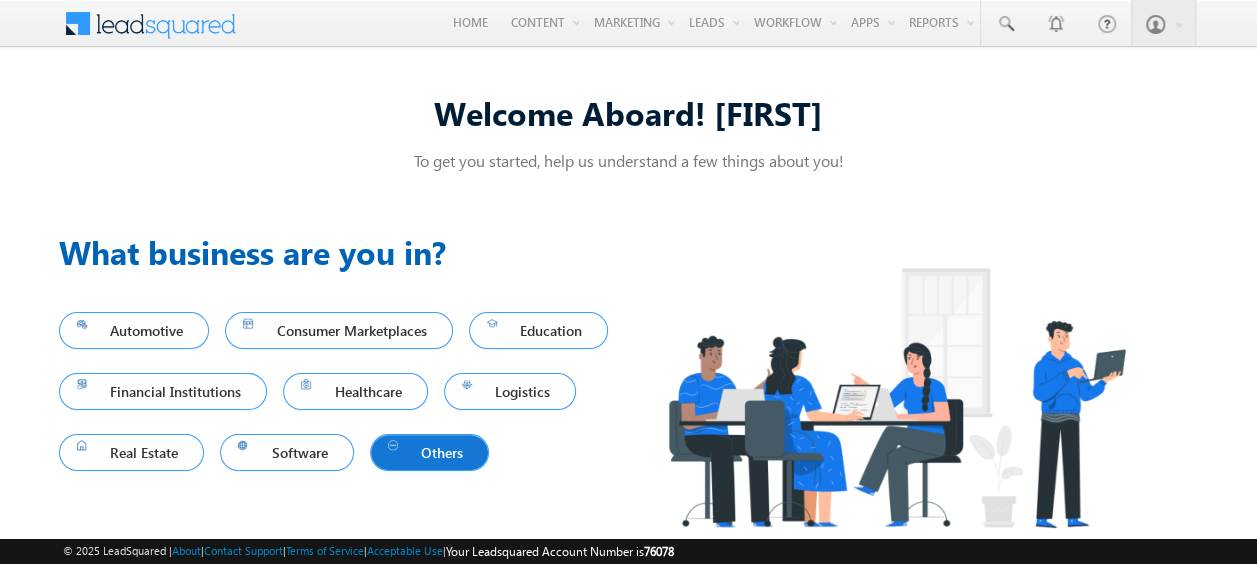 click on "Others" at bounding box center [430, 452] 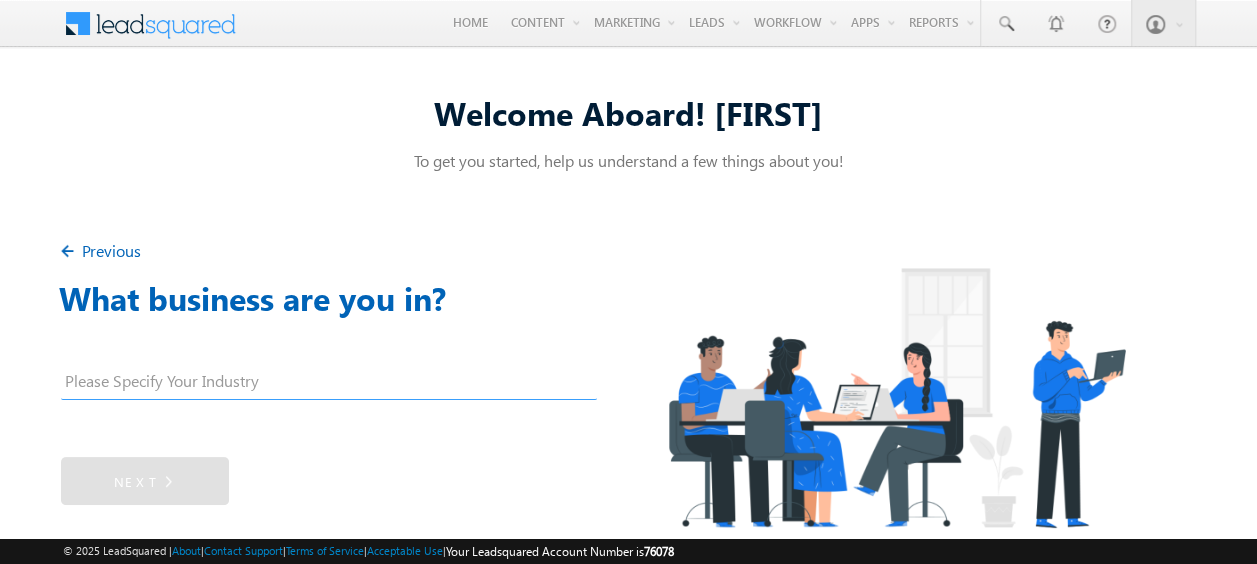 click at bounding box center [329, 385] 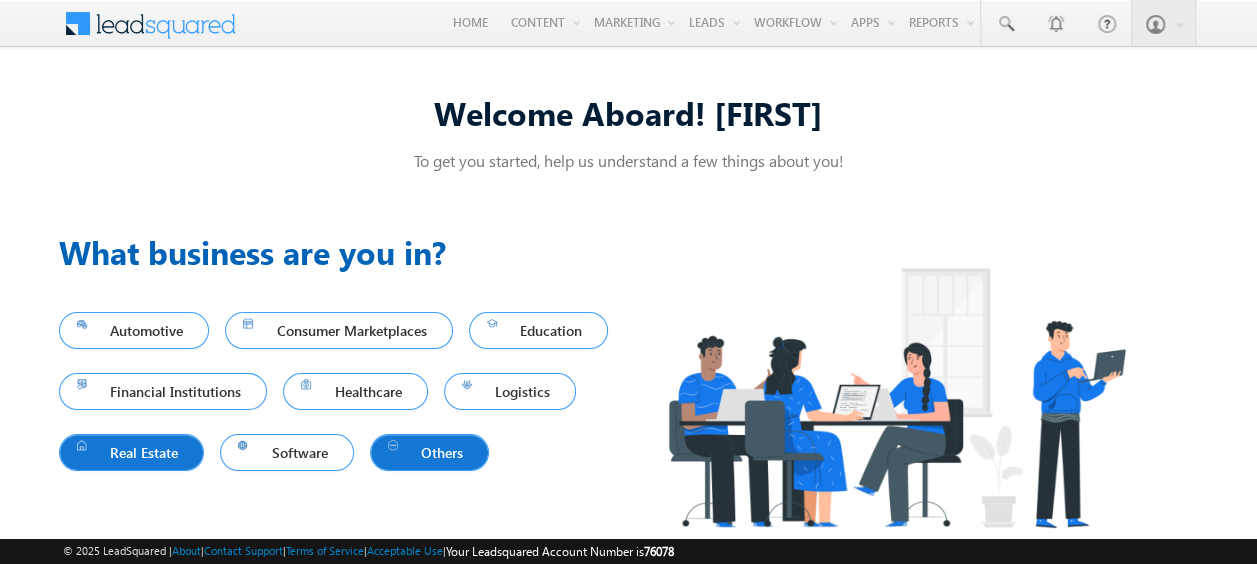 click on "Real Estate" at bounding box center [132, 452] 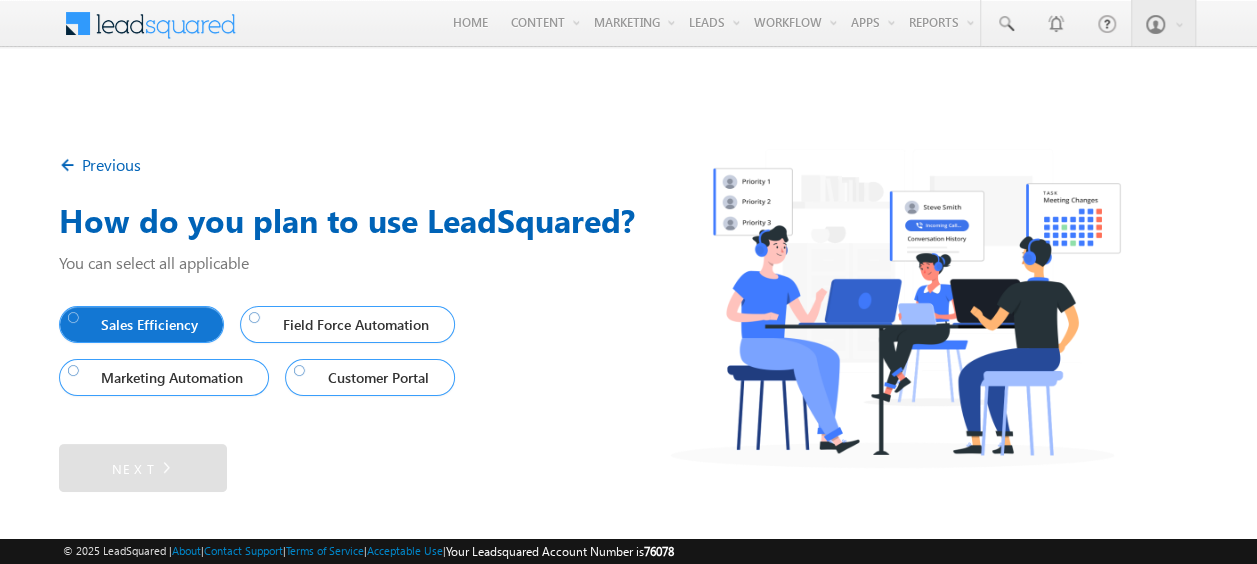 click on "Sales Efficiency" at bounding box center [142, 324] 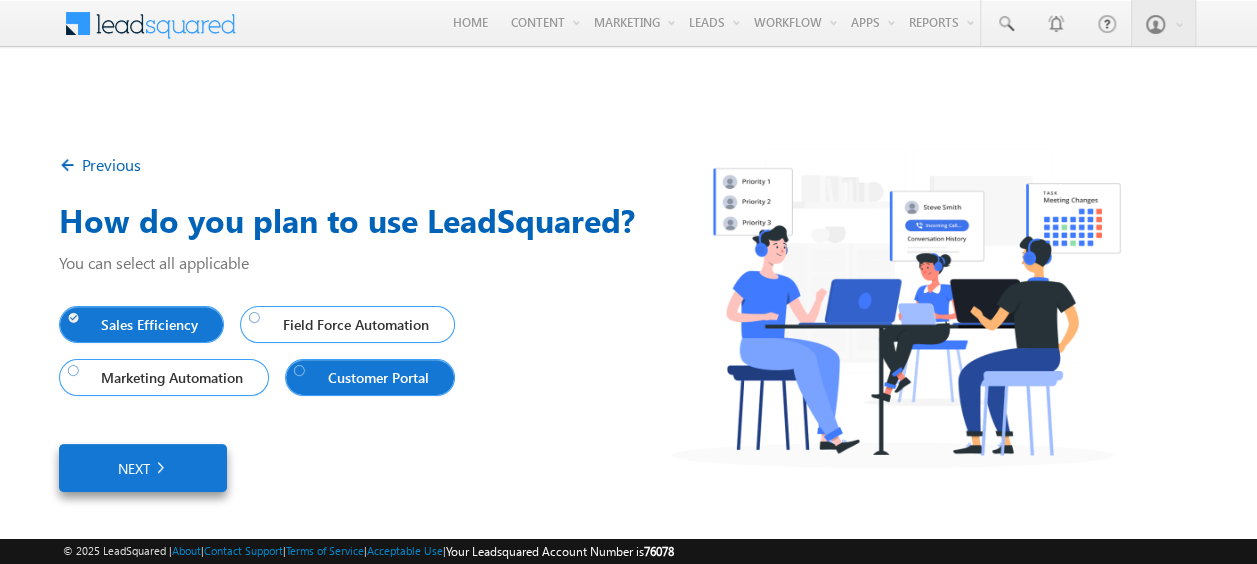 click on "Customer Portal" at bounding box center [365, 377] 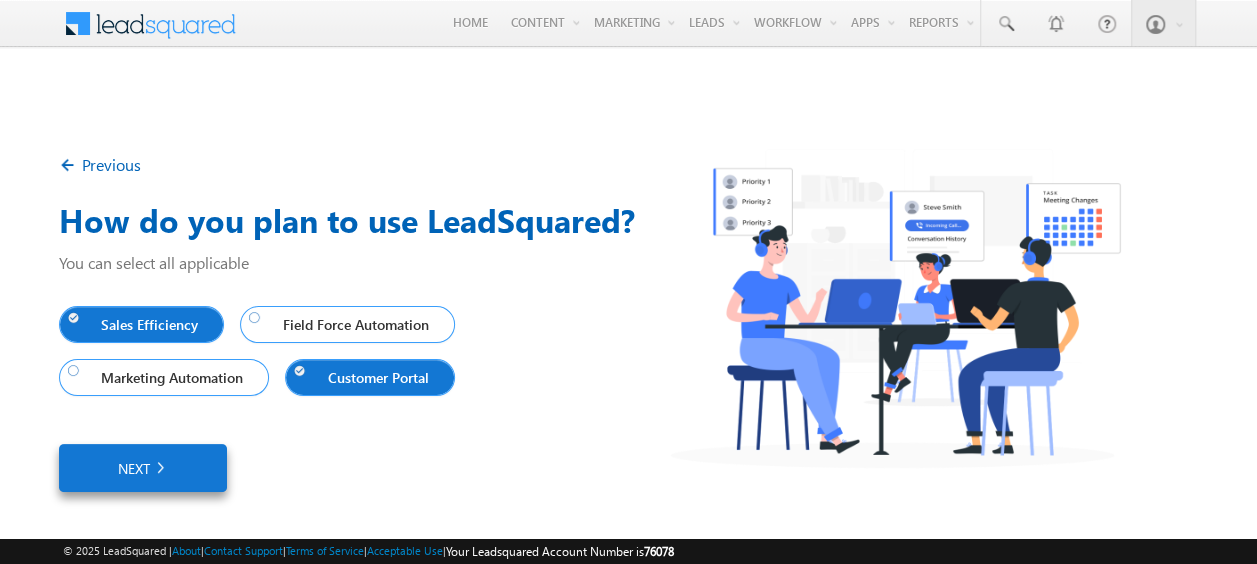 click on "Next" at bounding box center (143, 468) 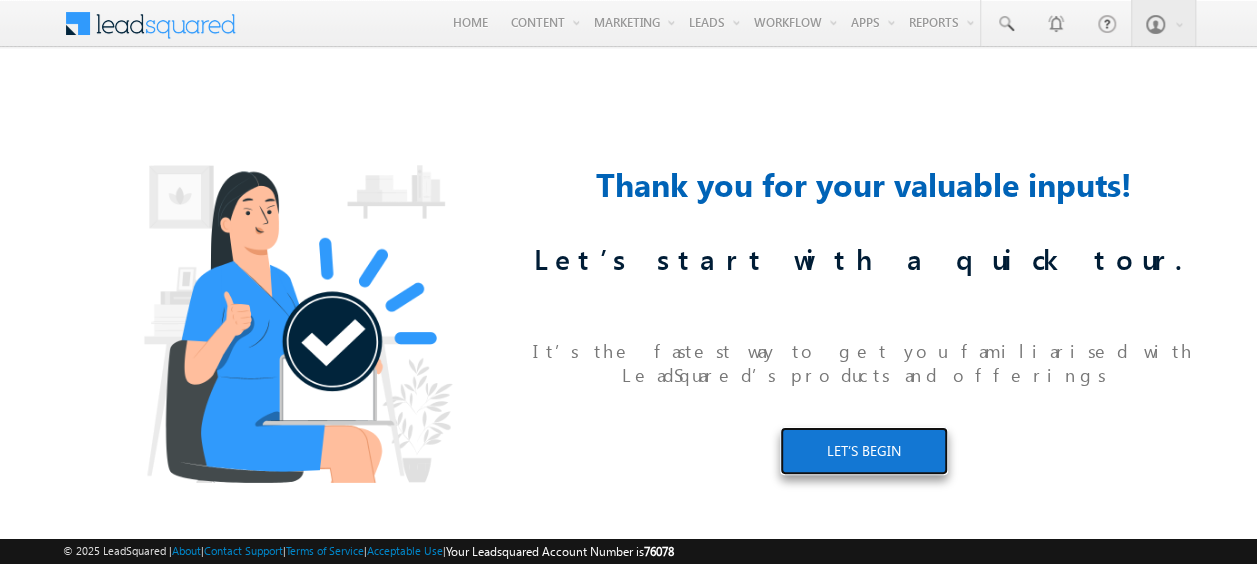 click on "LET’S BEGIN" at bounding box center [864, 451] 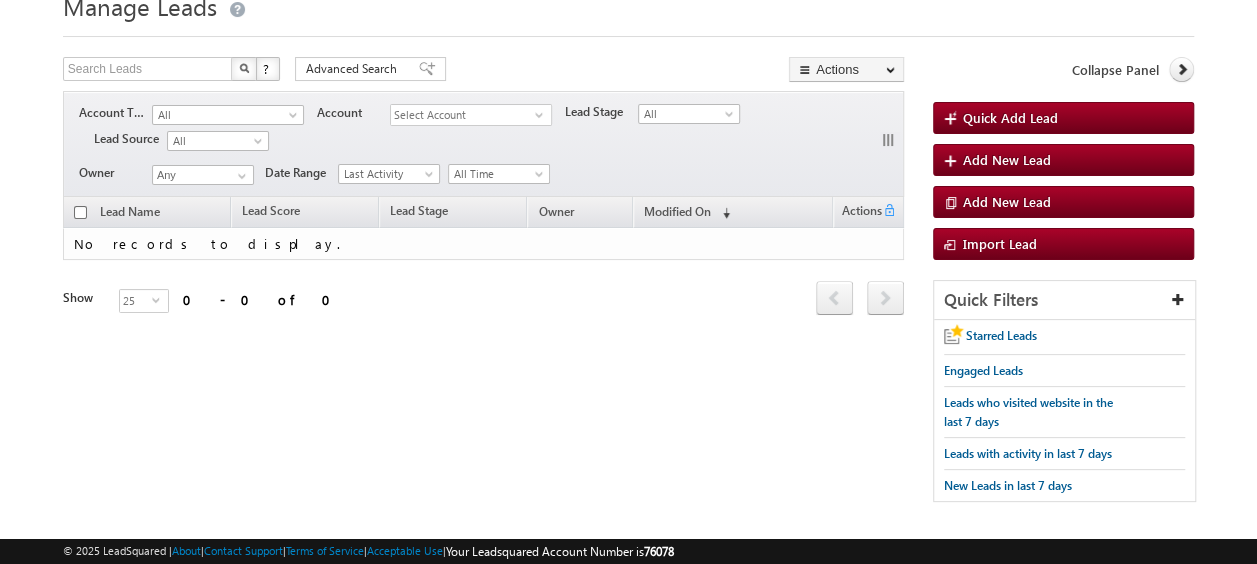 scroll, scrollTop: 0, scrollLeft: 0, axis: both 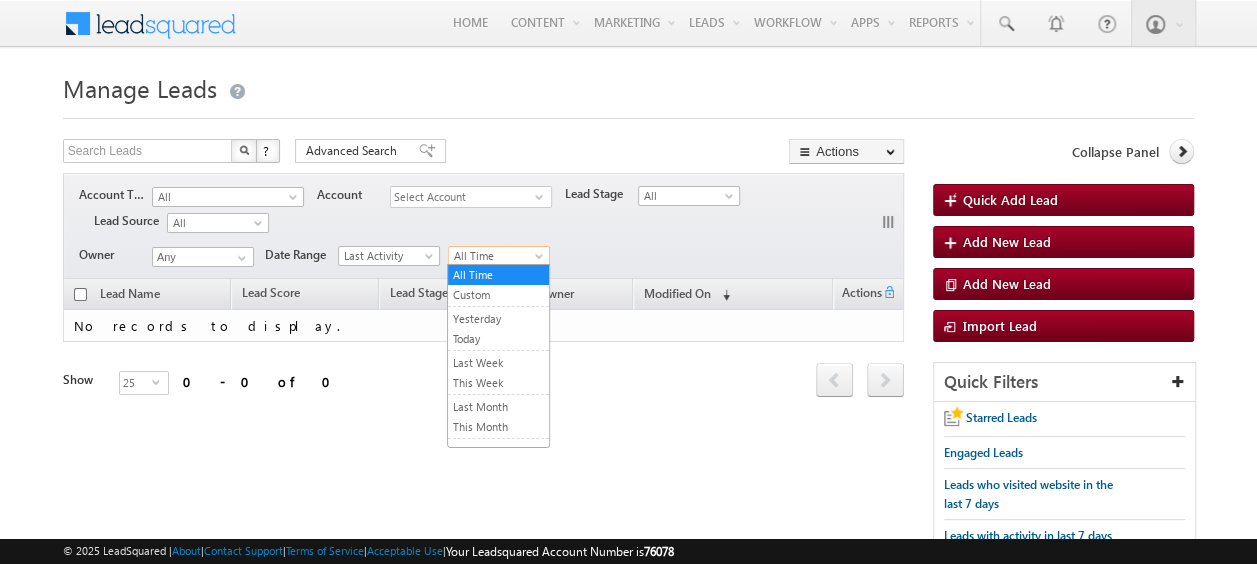 click on "All Time" at bounding box center (496, 256) 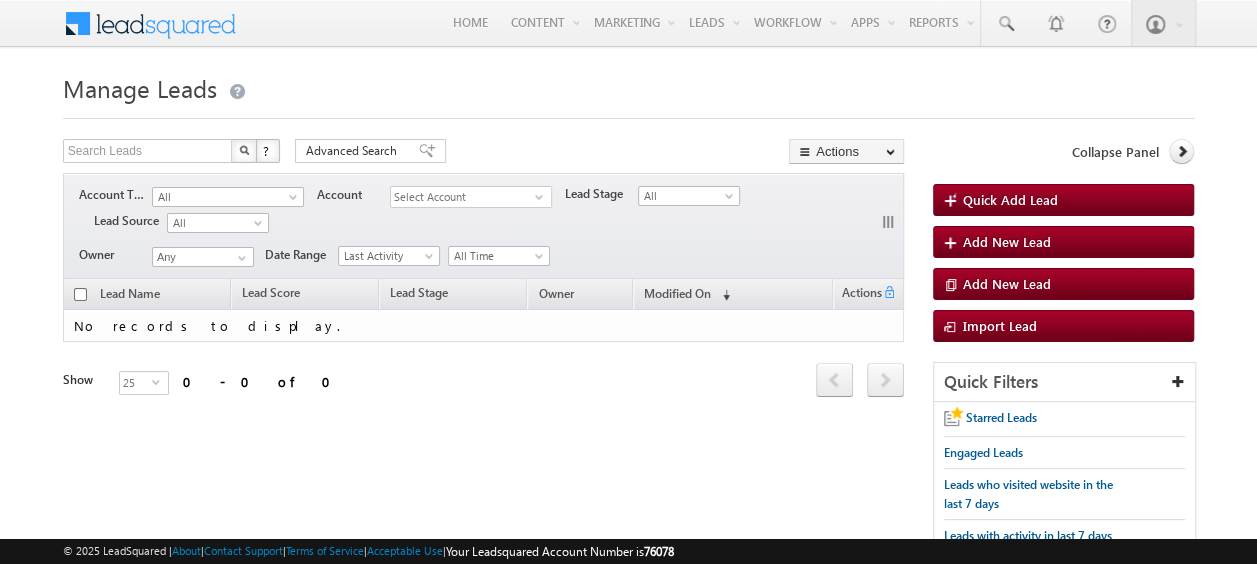 click on "No records to display." at bounding box center (483, 326) 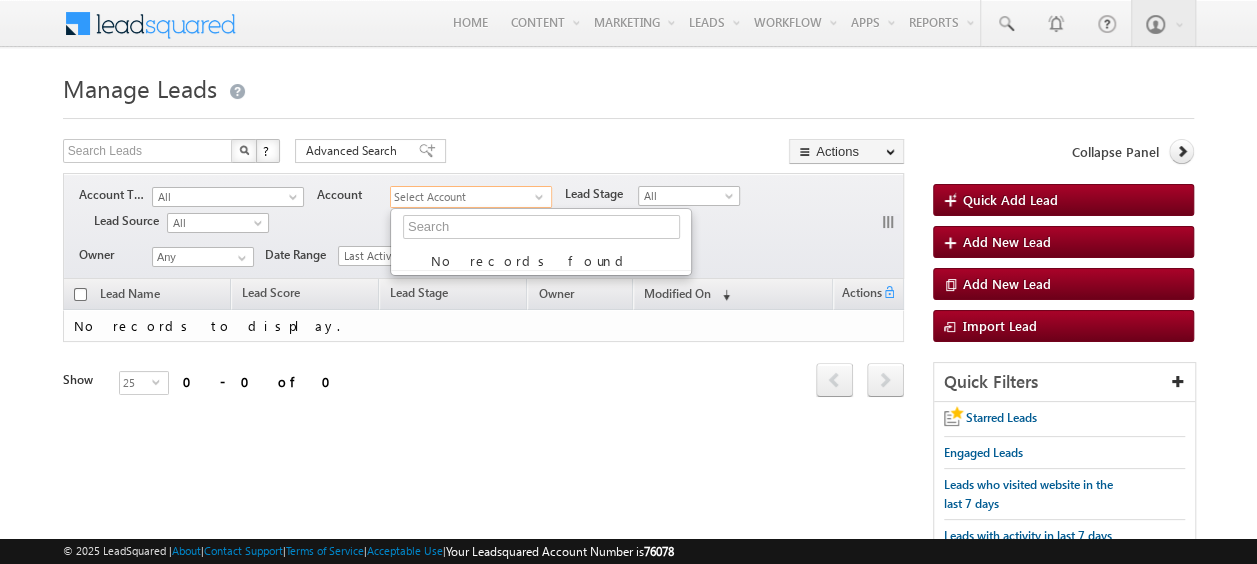 click on "Select Account" at bounding box center [463, 197] 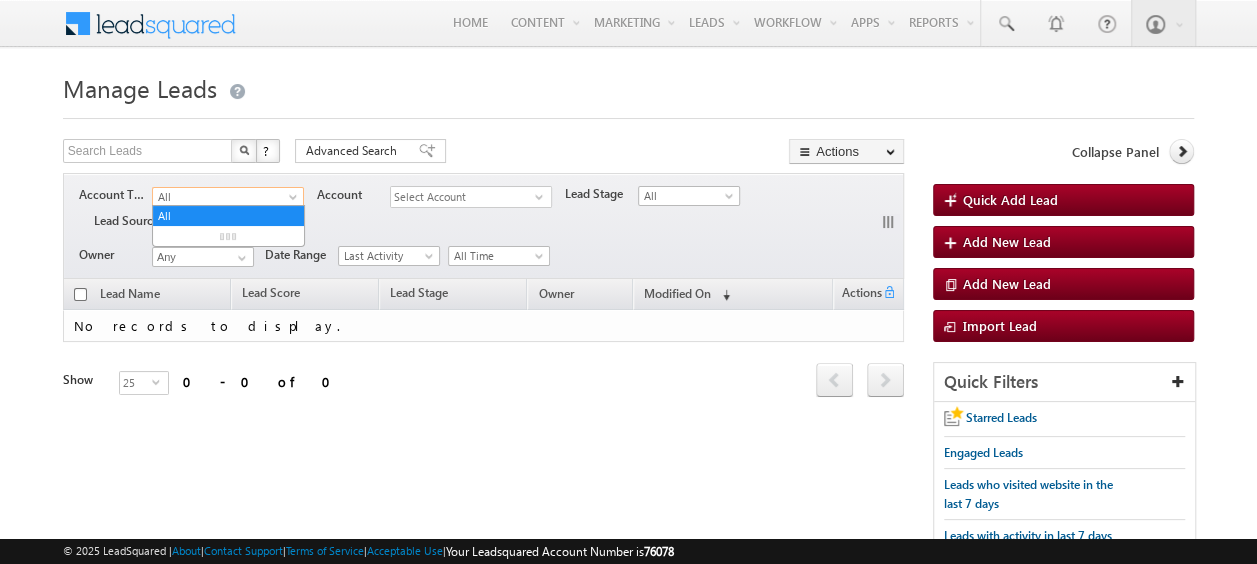 click on "All" at bounding box center [222, 197] 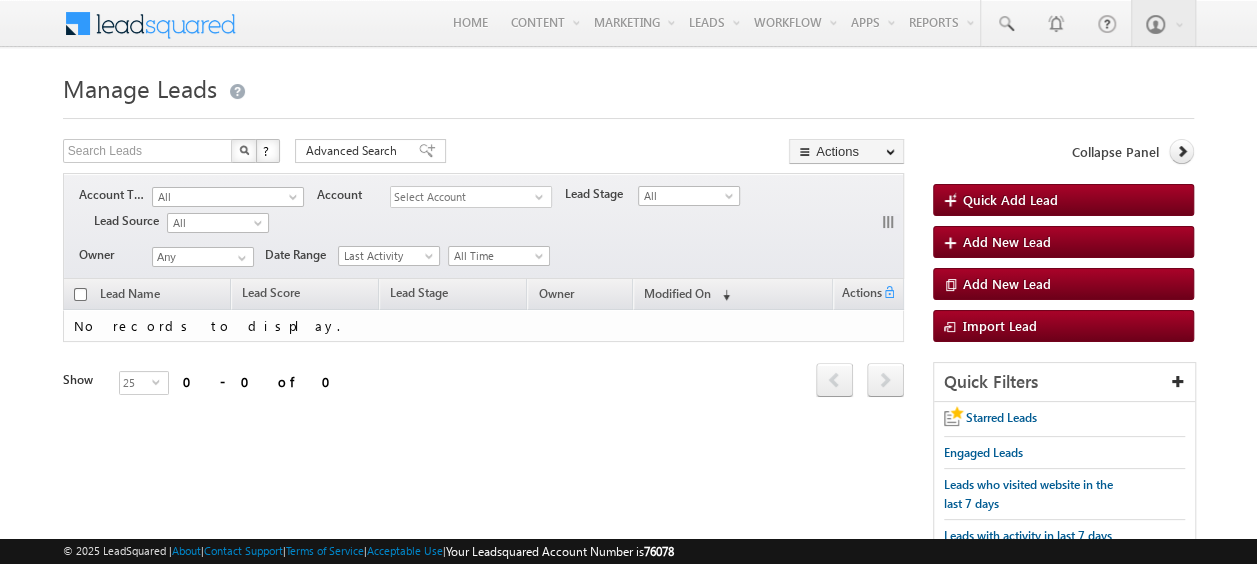 click at bounding box center [628, 112] 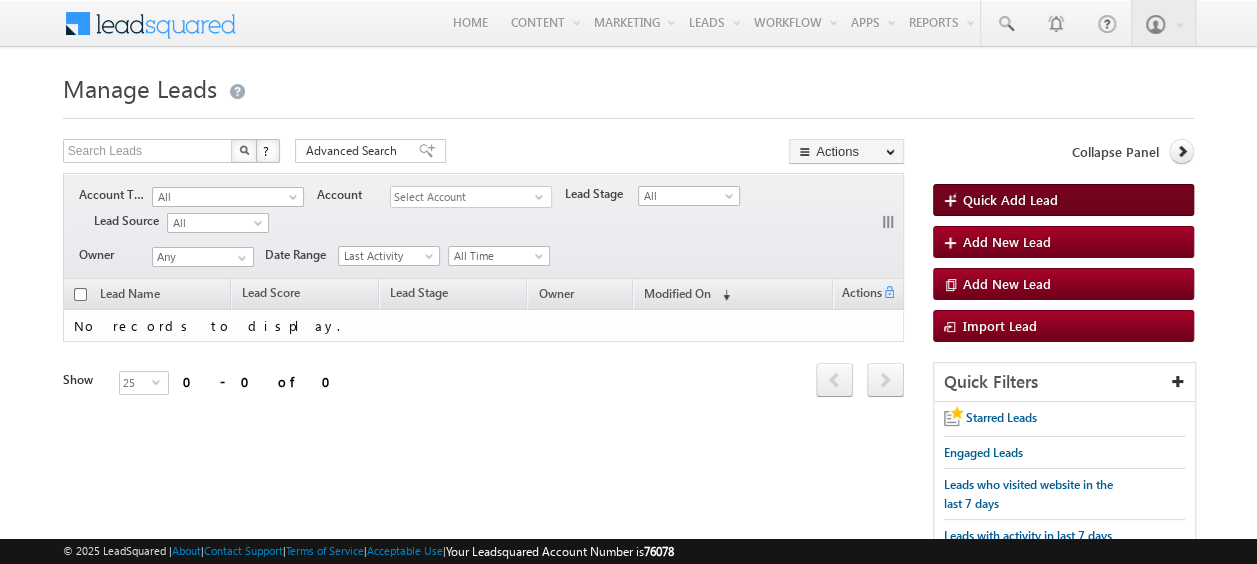 click on "Quick Add Lead" at bounding box center (1010, 199) 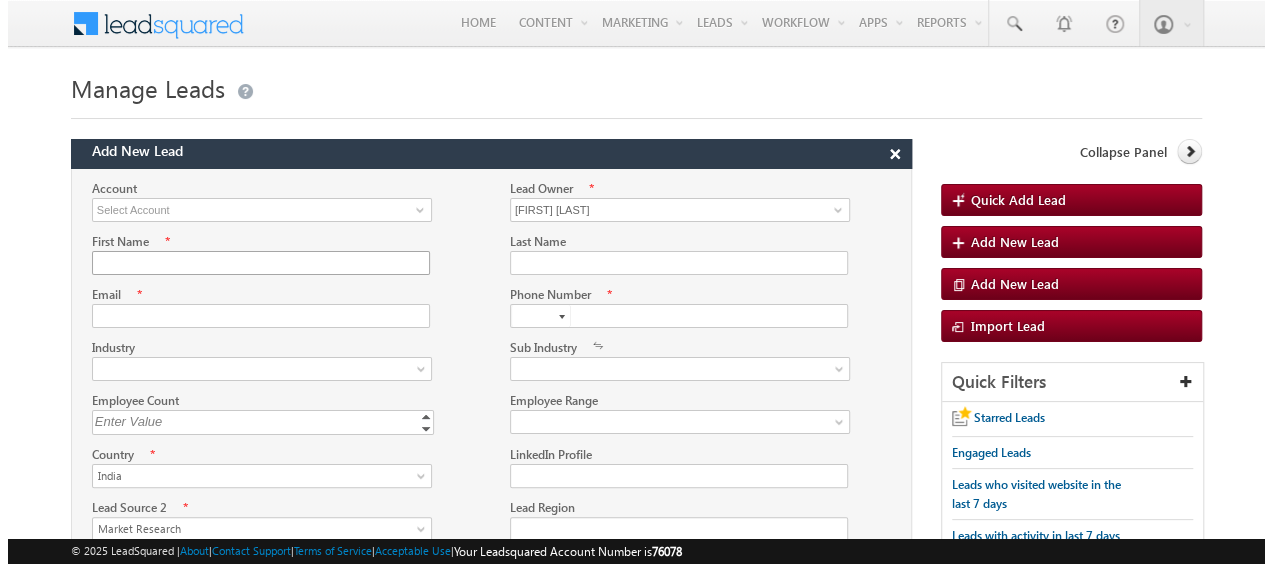scroll, scrollTop: 30, scrollLeft: 0, axis: vertical 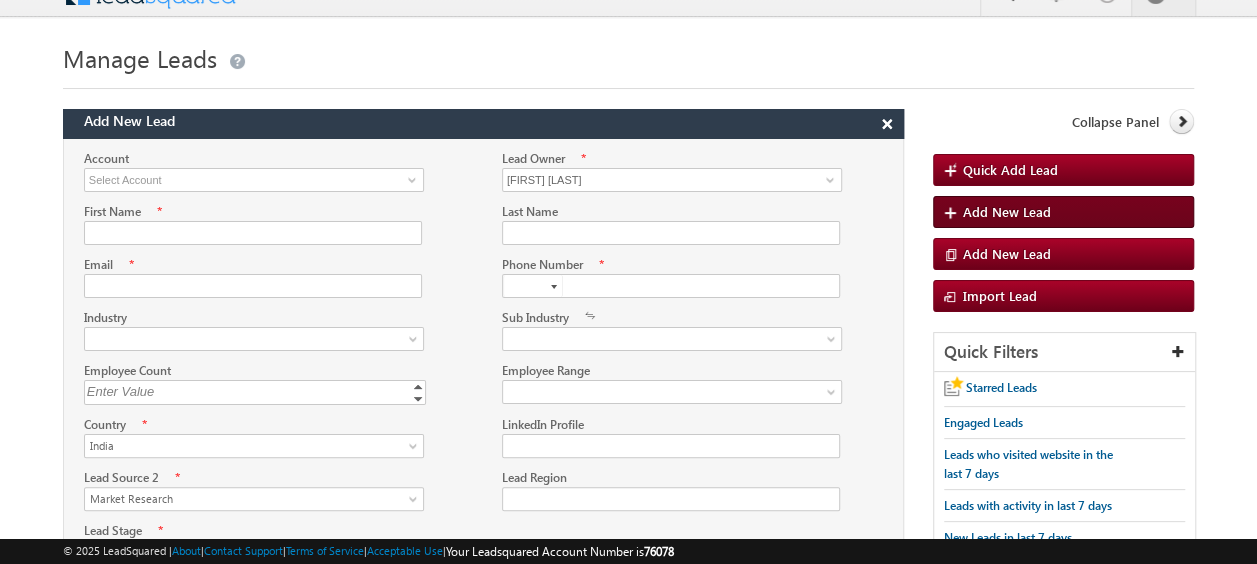 click on "Add New Lead" at bounding box center [1007, 211] 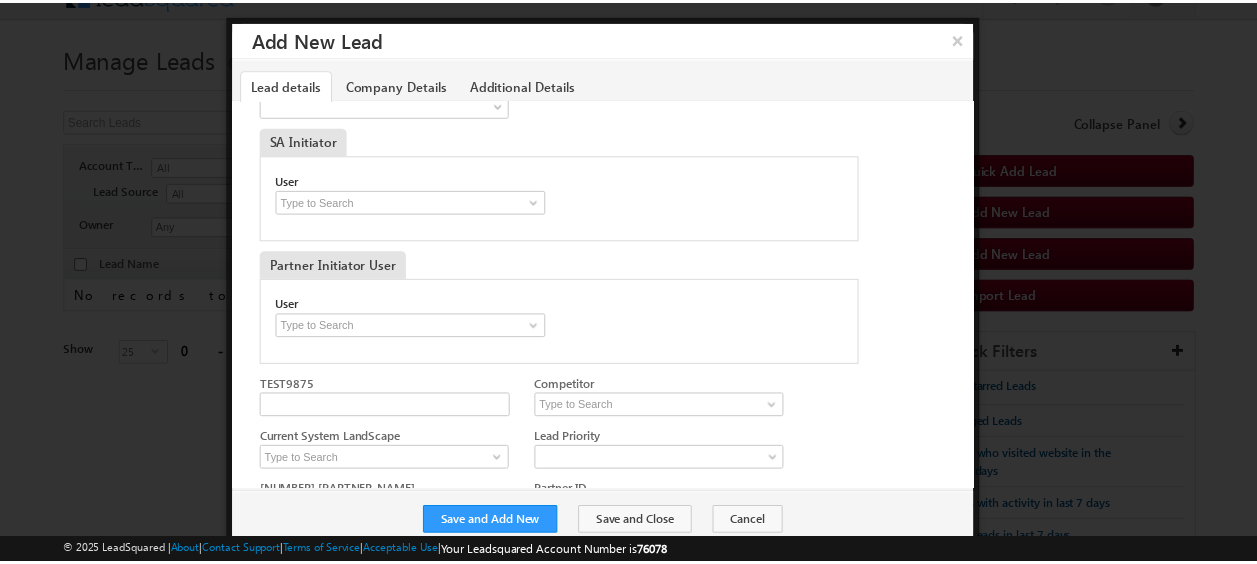 scroll, scrollTop: 2555, scrollLeft: 0, axis: vertical 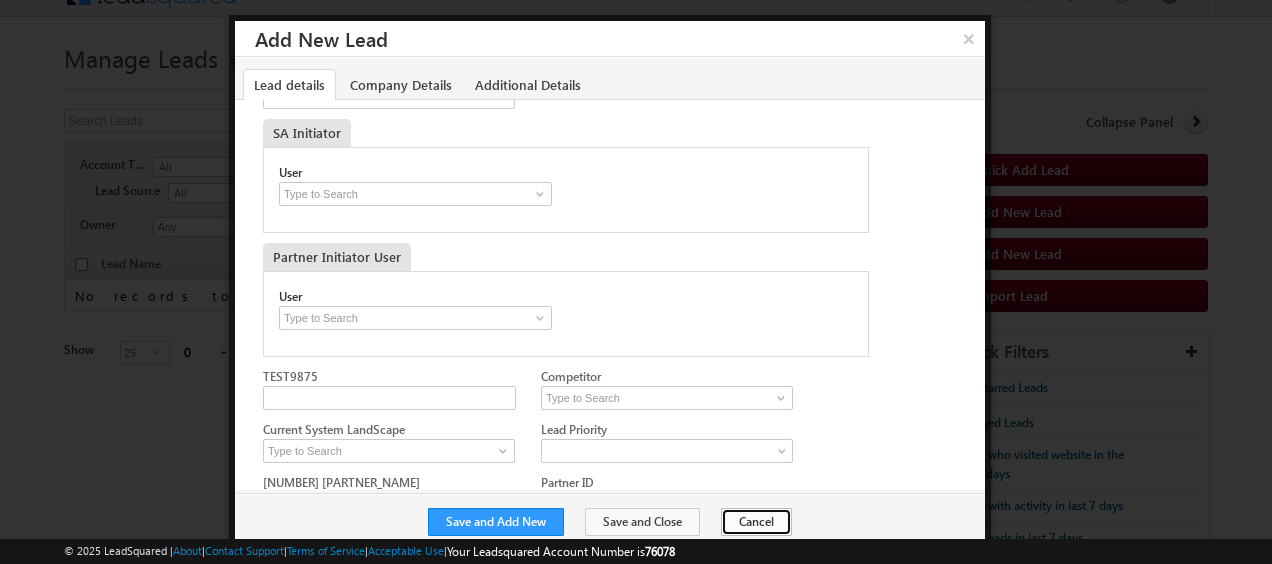 click on "Cancel" at bounding box center (756, 522) 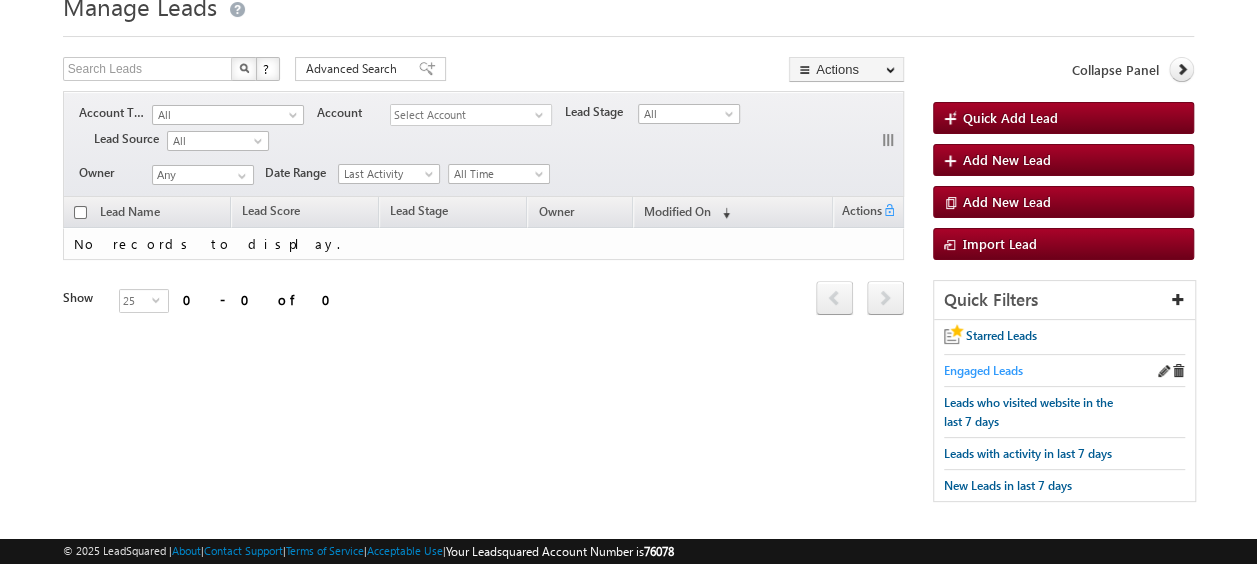 scroll, scrollTop: 0, scrollLeft: 0, axis: both 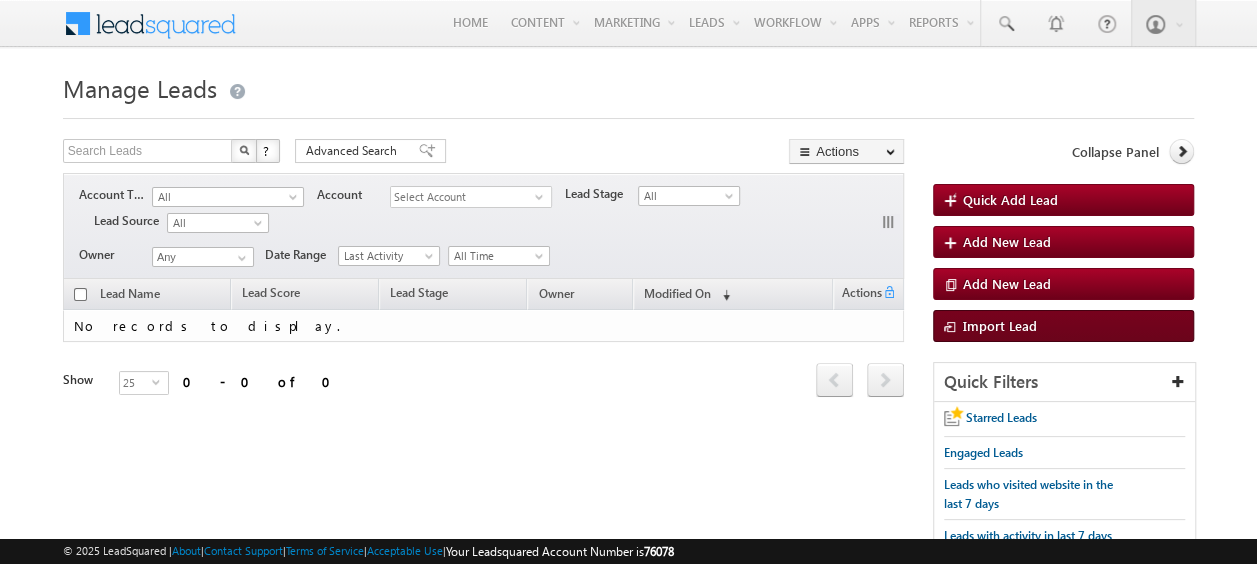 click on "Import Lead" at bounding box center (1000, 325) 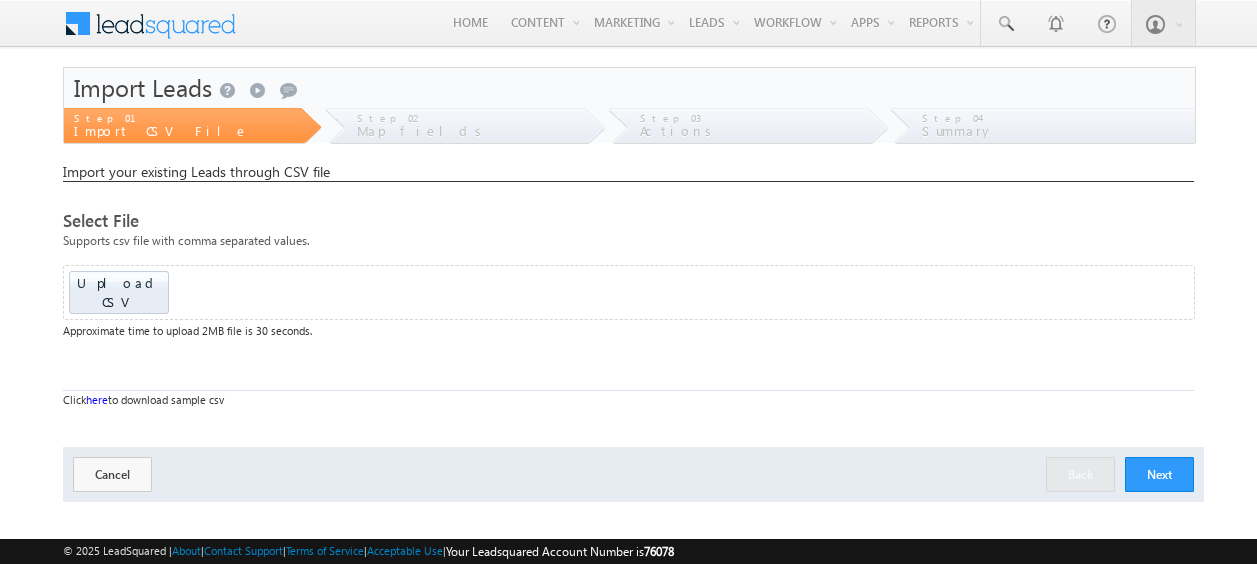 scroll, scrollTop: 0, scrollLeft: 0, axis: both 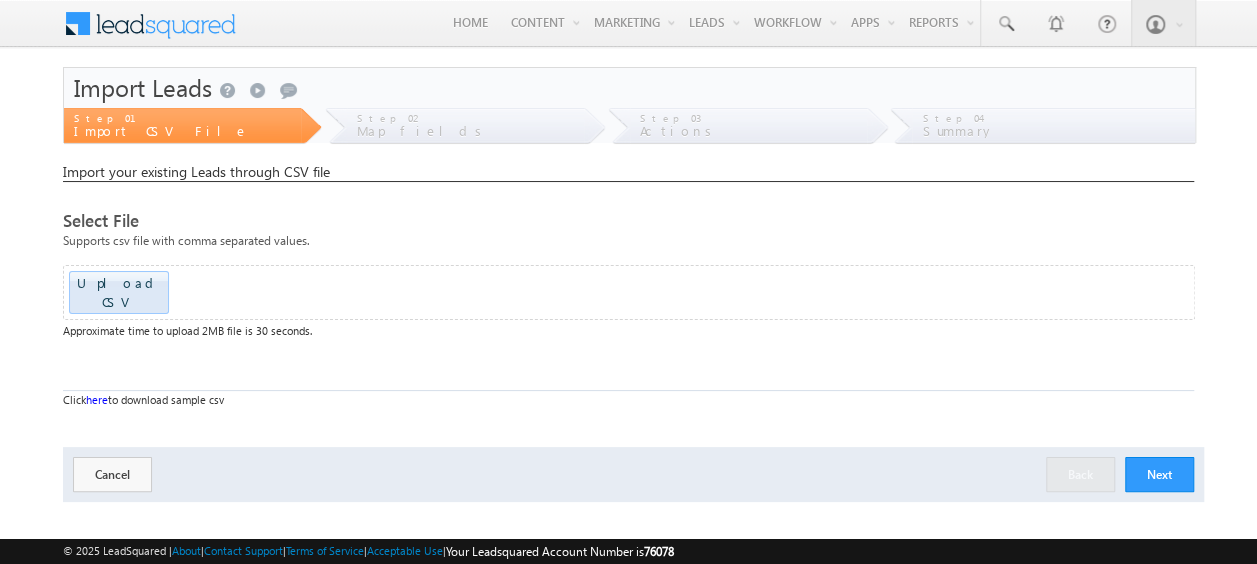 click at bounding box center [-1532, 286] 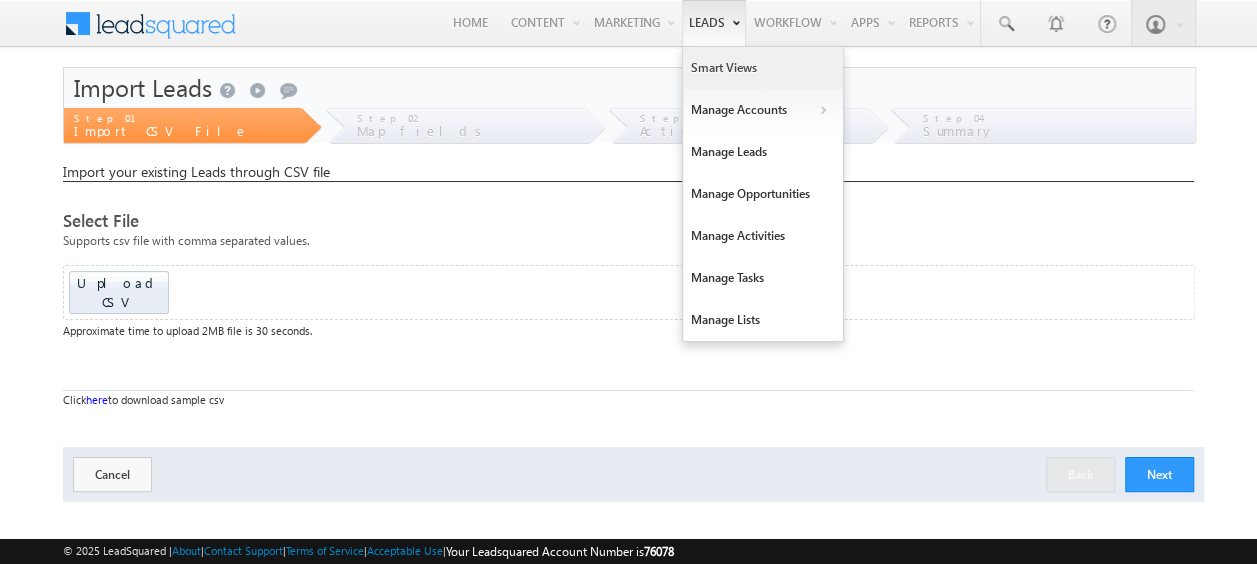 click on "Smart Views" at bounding box center (763, 68) 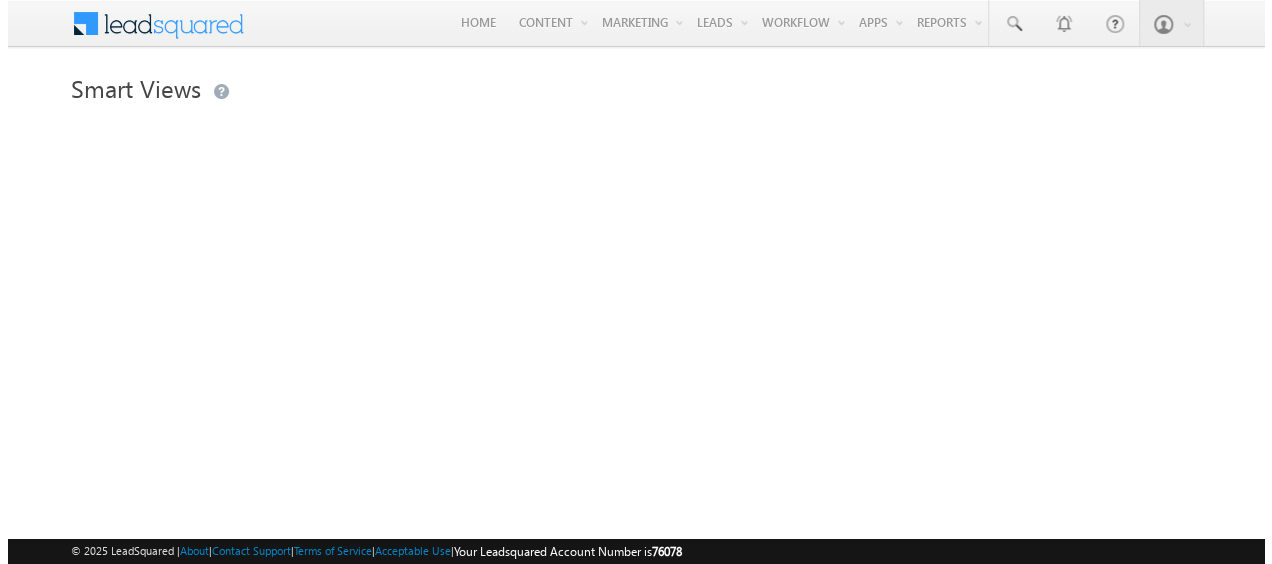 scroll, scrollTop: 0, scrollLeft: 0, axis: both 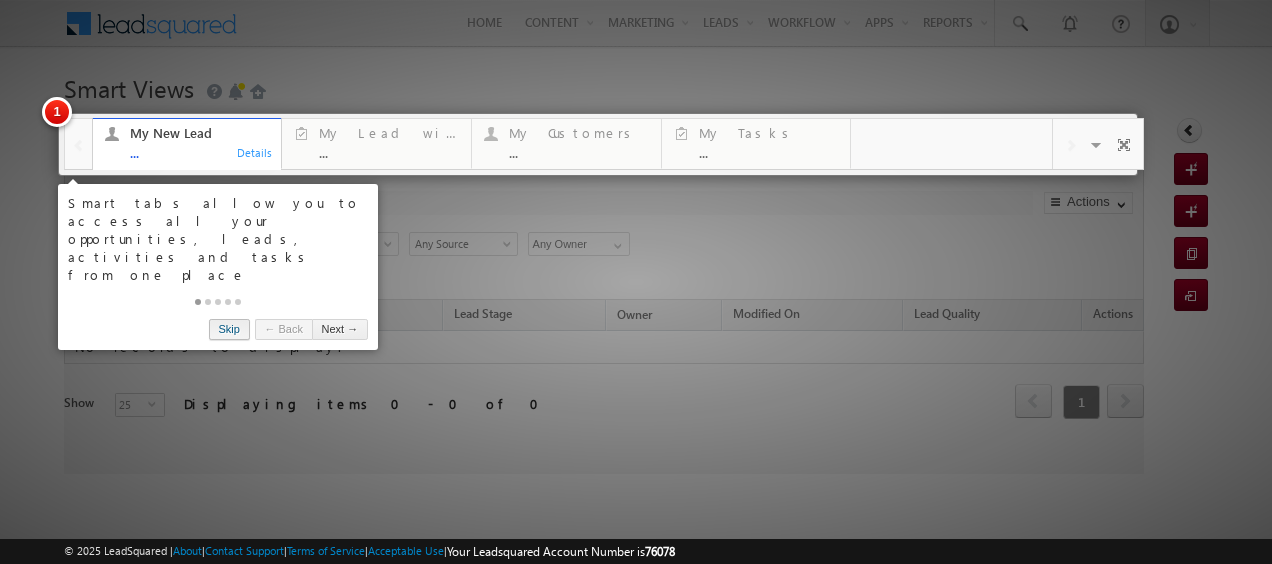 click on "Skip" at bounding box center [229, 329] 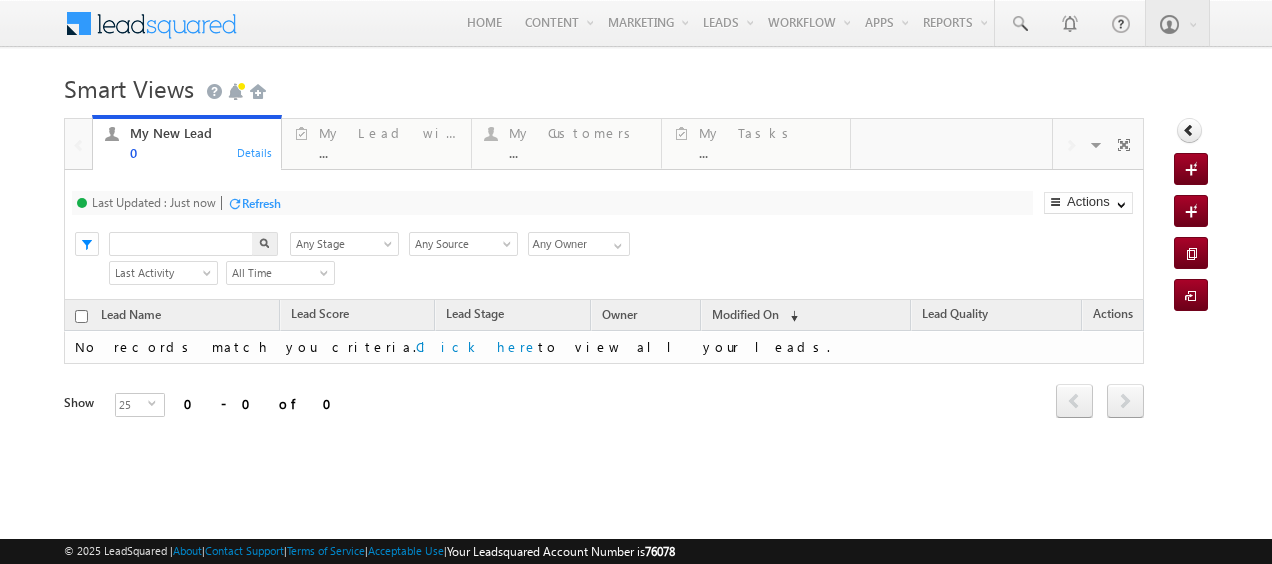 click at bounding box center [181, 244] 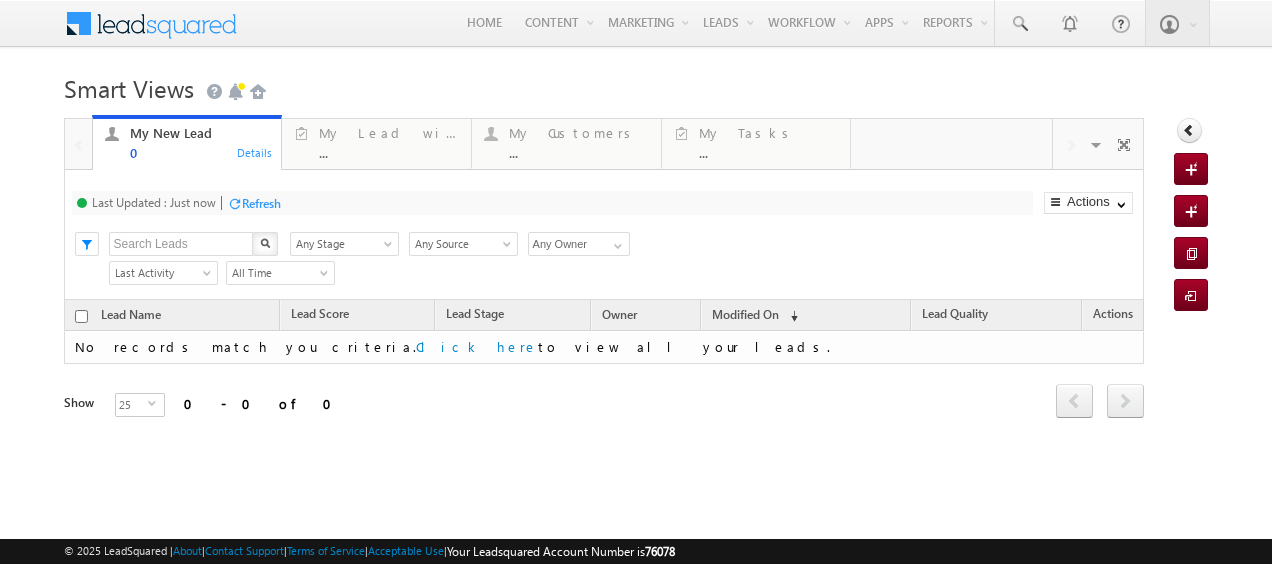 click on "Any Stage" at bounding box center (341, 244) 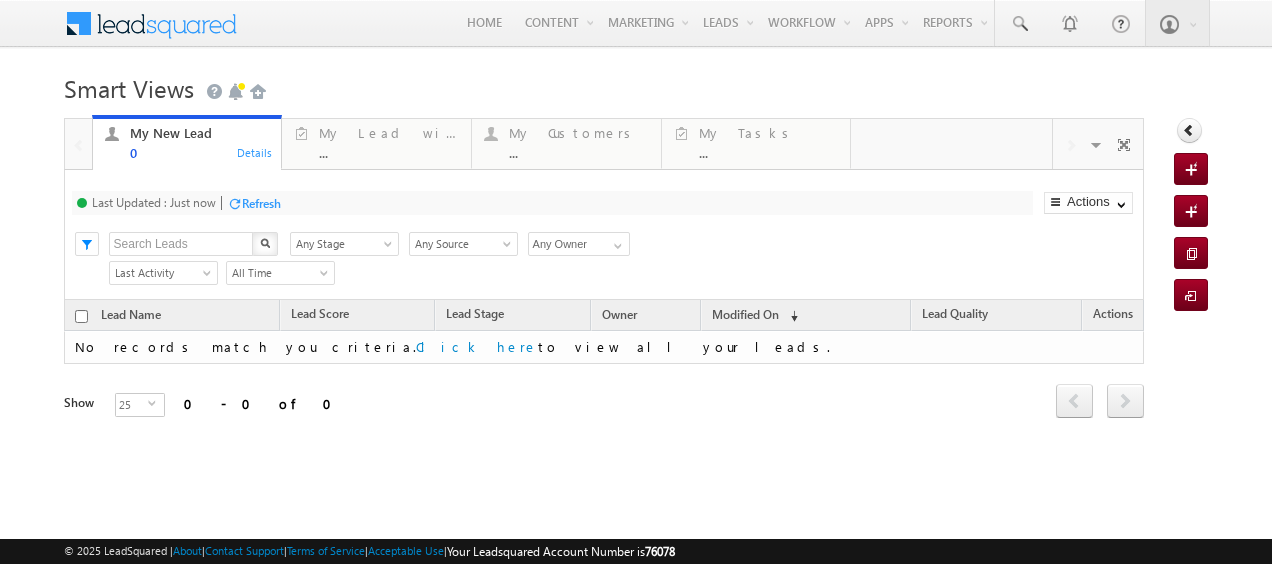 click on "Any Stage" at bounding box center [341, 244] 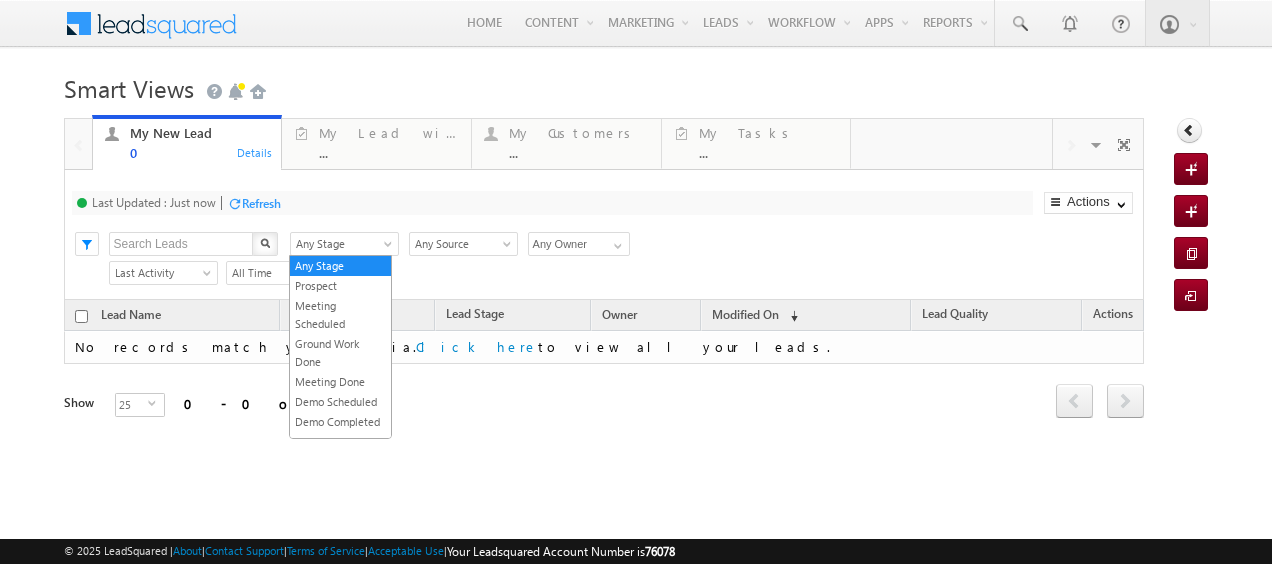 click on "Any Stage" at bounding box center [341, 244] 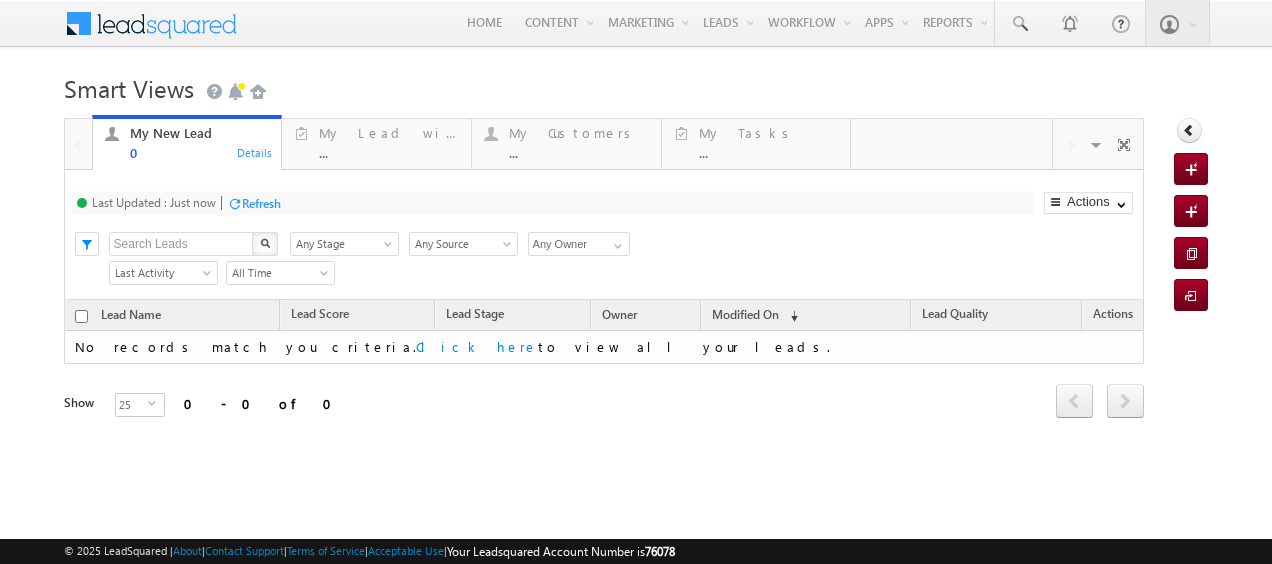 click on "Any Source" at bounding box center [460, 244] 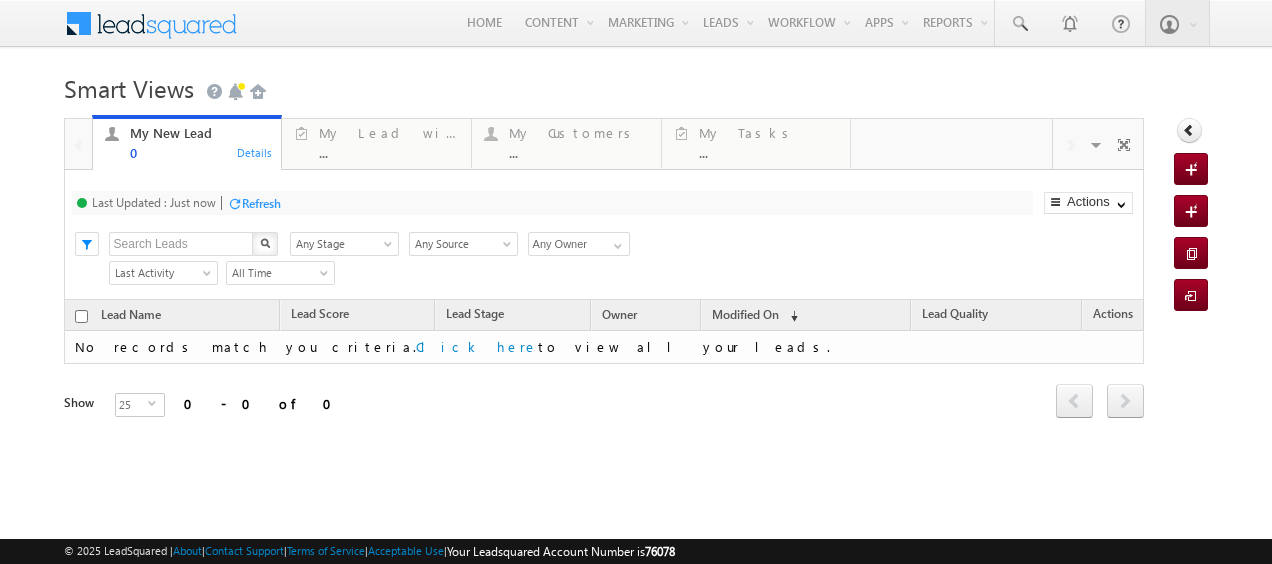 click on "Any Source" at bounding box center [460, 244] 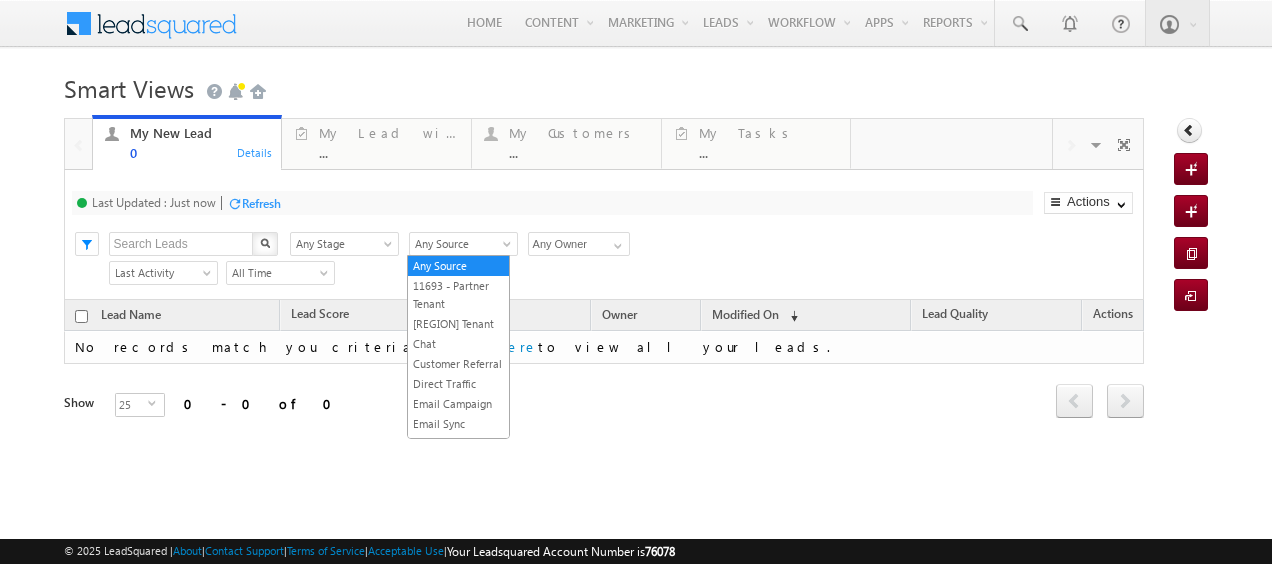 click on "Any Source" at bounding box center (460, 244) 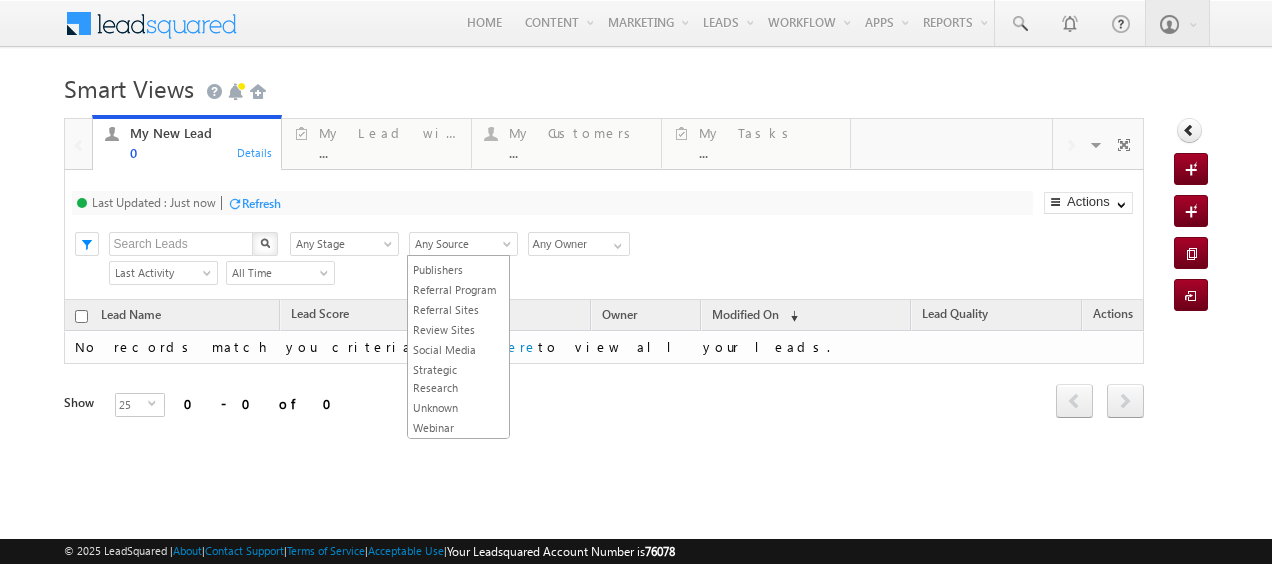 scroll, scrollTop: 764, scrollLeft: 0, axis: vertical 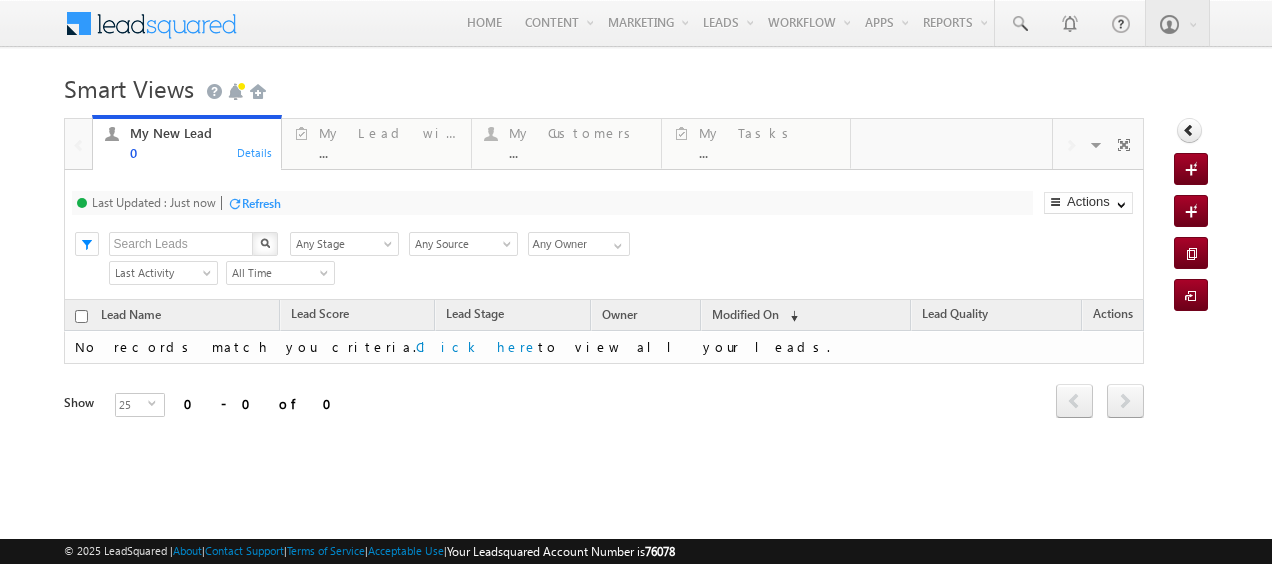 click on "Any Owner" at bounding box center (579, 244) 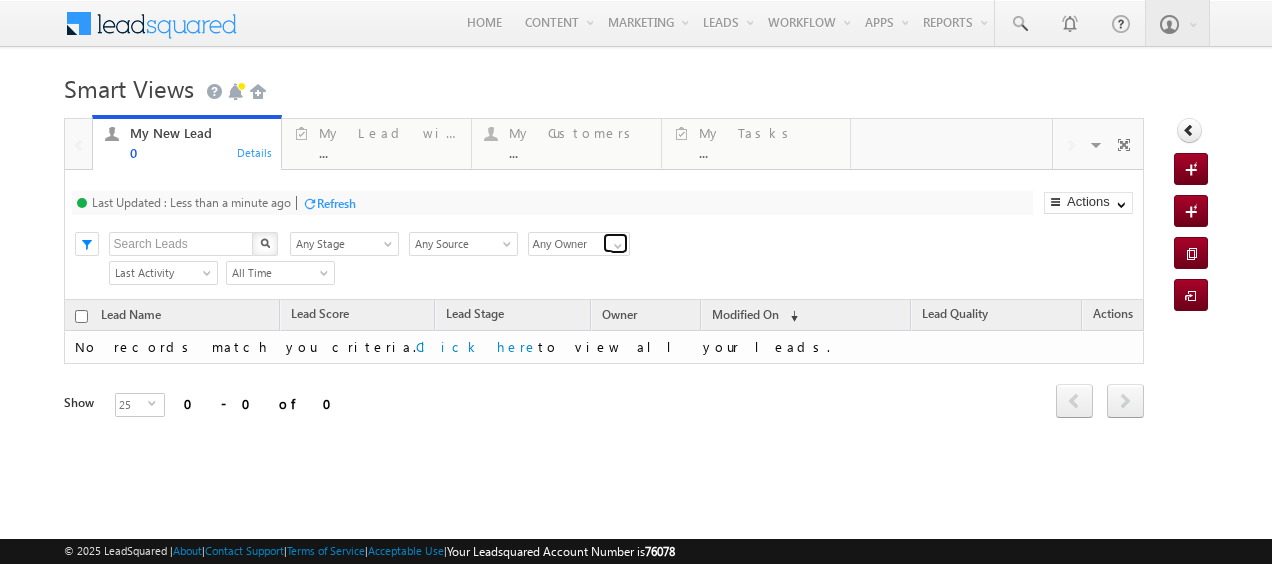 click at bounding box center [618, 246] 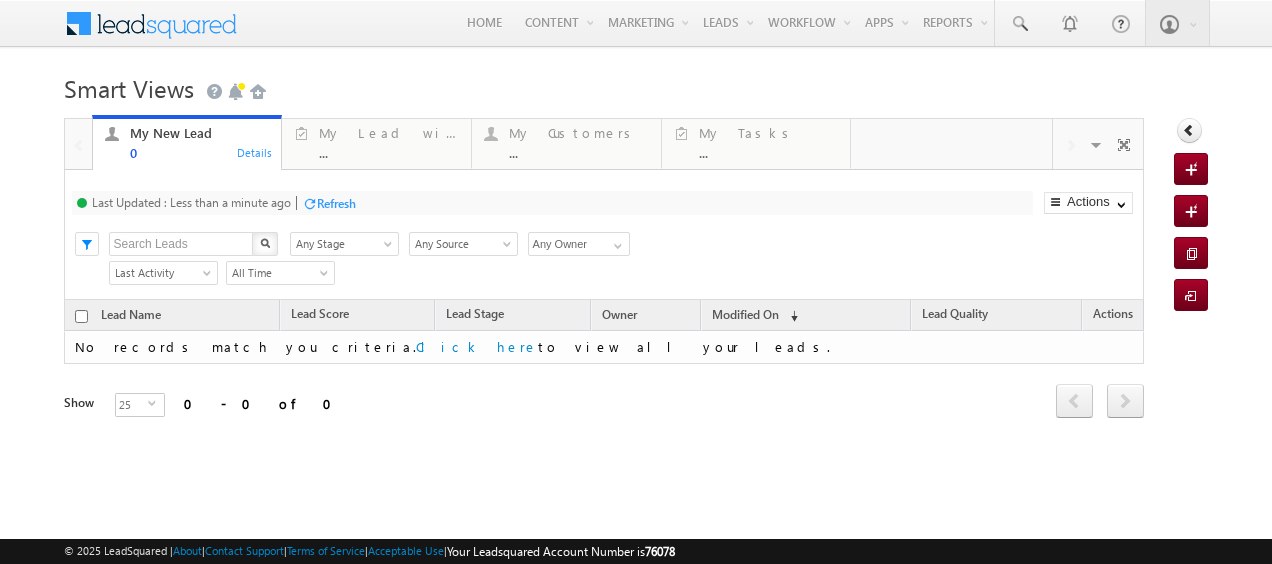 click on "Last Updated : Less than a minute ago Refresh Refreshing...
Search
X
Lead Stage
Any Stage Prospect Meeting Scheduled Ground Work Done Meeting Done Demo Scheduled Demo Completed Opportunity Free Trial FT2 Junk Contacted Qualified Partner Prospect Partner Contacted Partner Engaged Partner Evaluated Partner Onboarded Partner Disqualified Partner Future Nurture Engaged Invalid Disqualified Lost Customer Lost Opportunity To Be Nurtured Any Stage
Lead Source
Any Source 11693 - Partner Tenant Africa Tenant Chat Customer Referral Direct Traffic Email Campaign Email Sync Email Sync- Received Mail Email Sync- Sent mail Employee Referral Event Focus List FOS Inbound Email Inbound Phone call Joint Outreach Main" at bounding box center (604, 235) 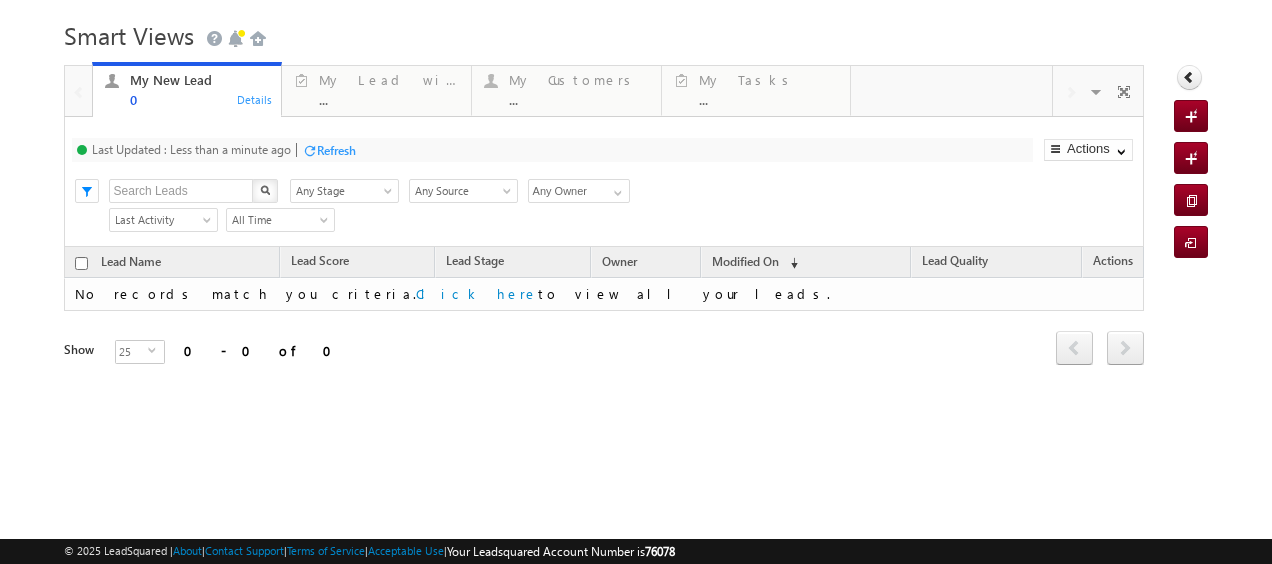 scroll, scrollTop: 0, scrollLeft: 0, axis: both 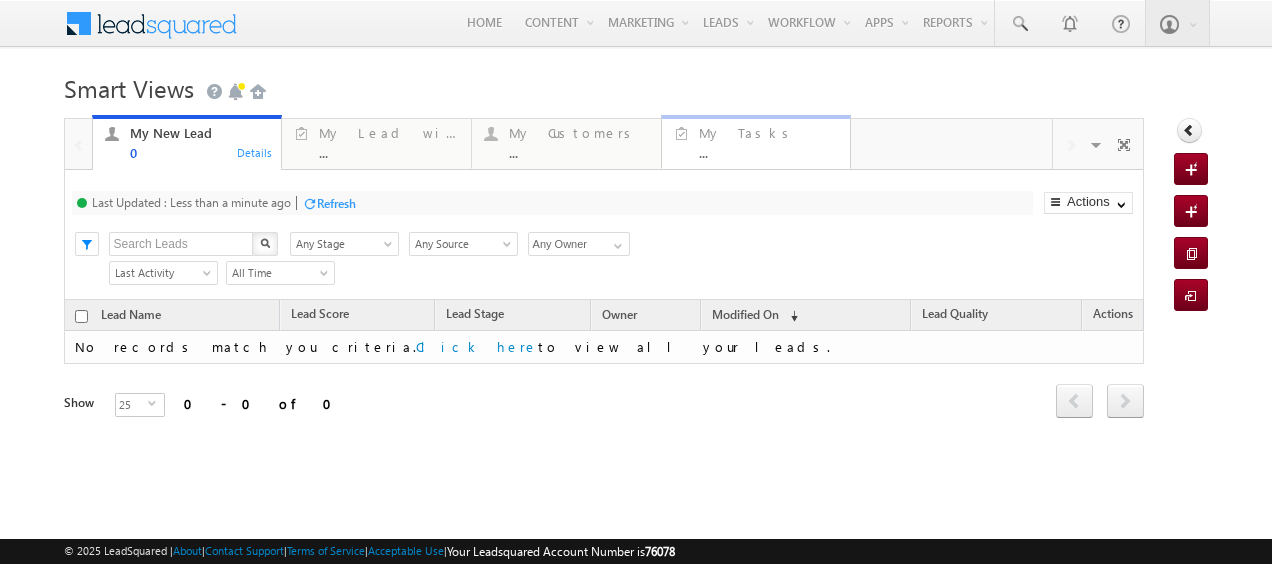 click at bounding box center [680, 133] 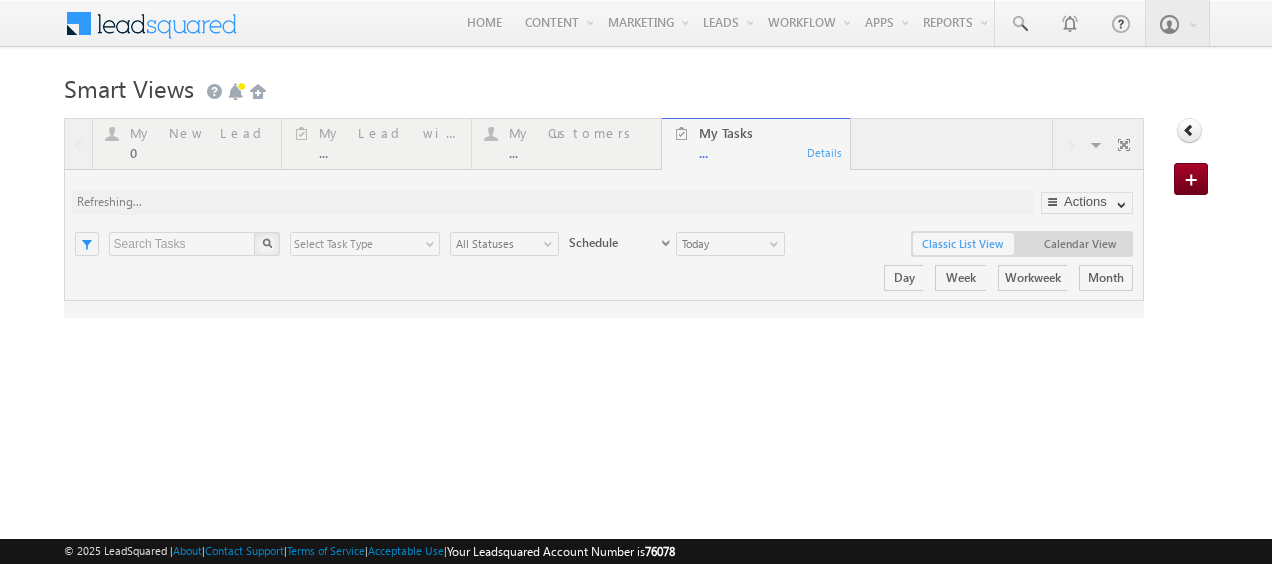 scroll, scrollTop: 0, scrollLeft: 0, axis: both 